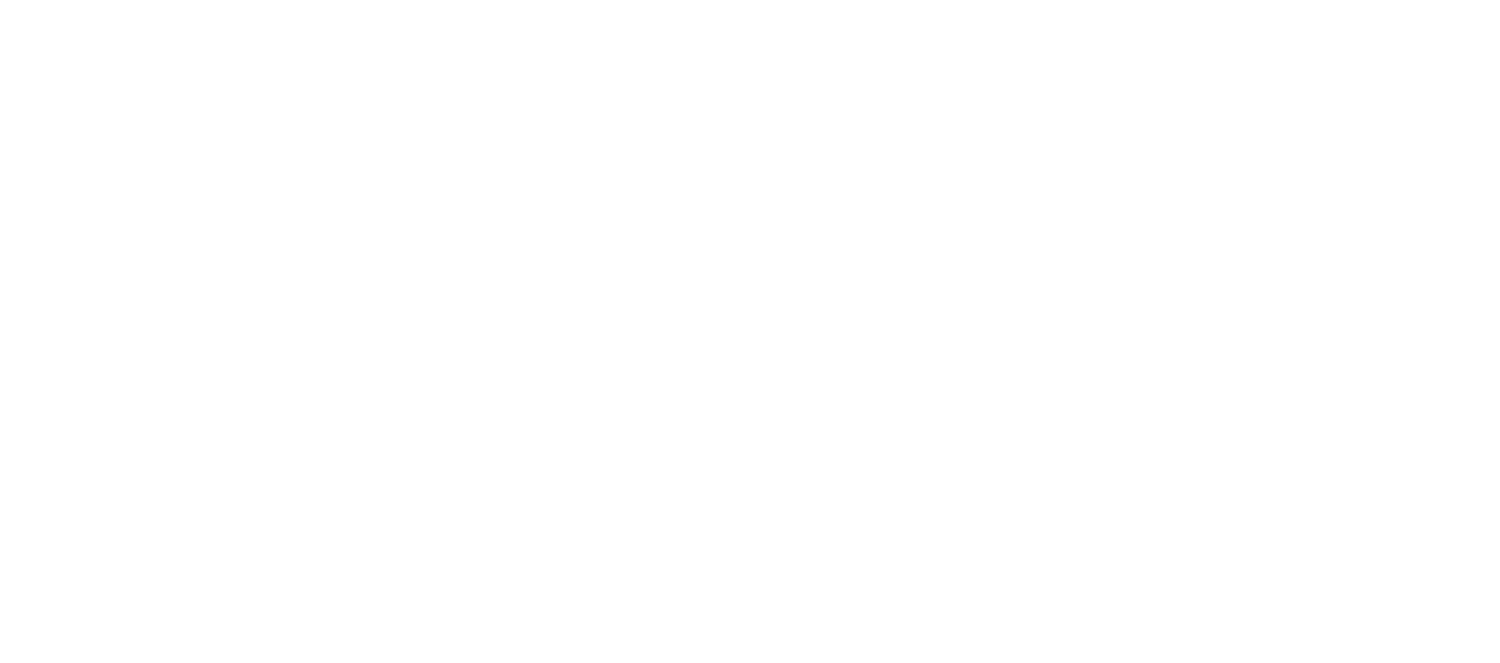 scroll, scrollTop: 0, scrollLeft: 0, axis: both 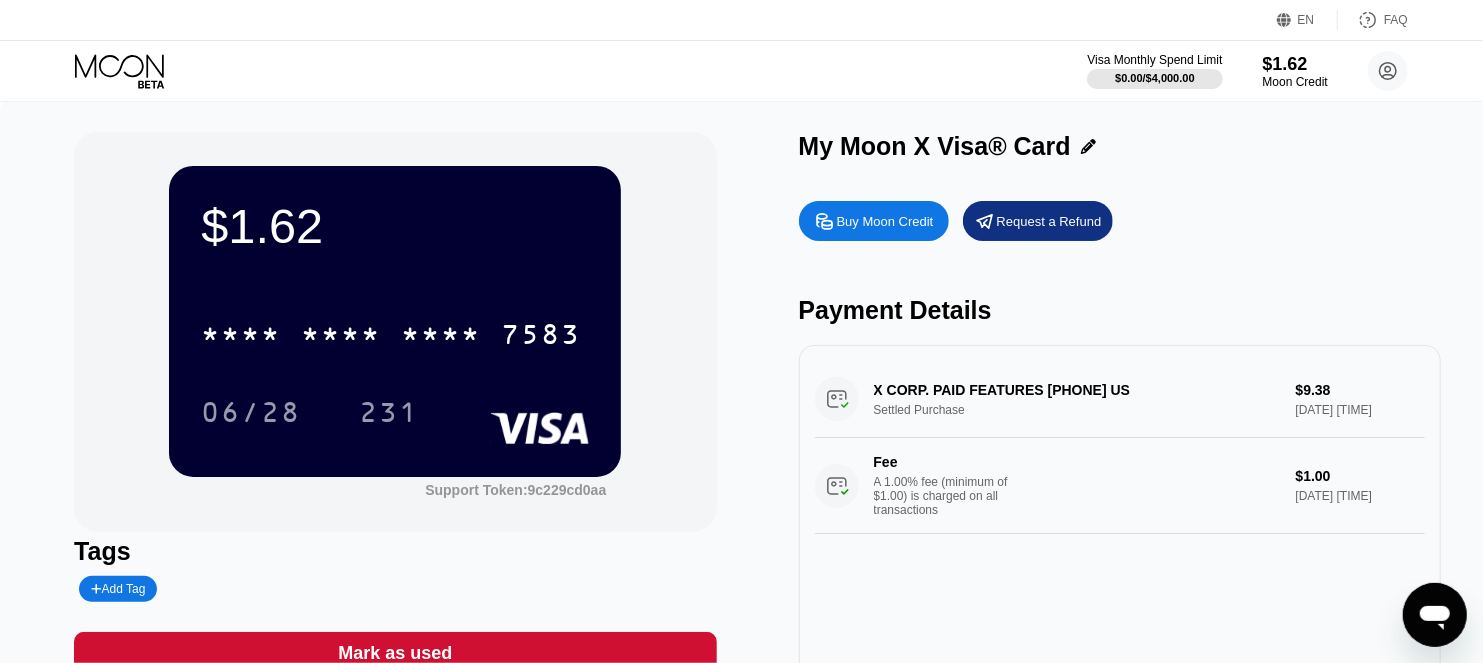 click on "* * * * * * * * * * * * [CREDIT CARD] [DATE] [NUMBER]" at bounding box center (395, 353) 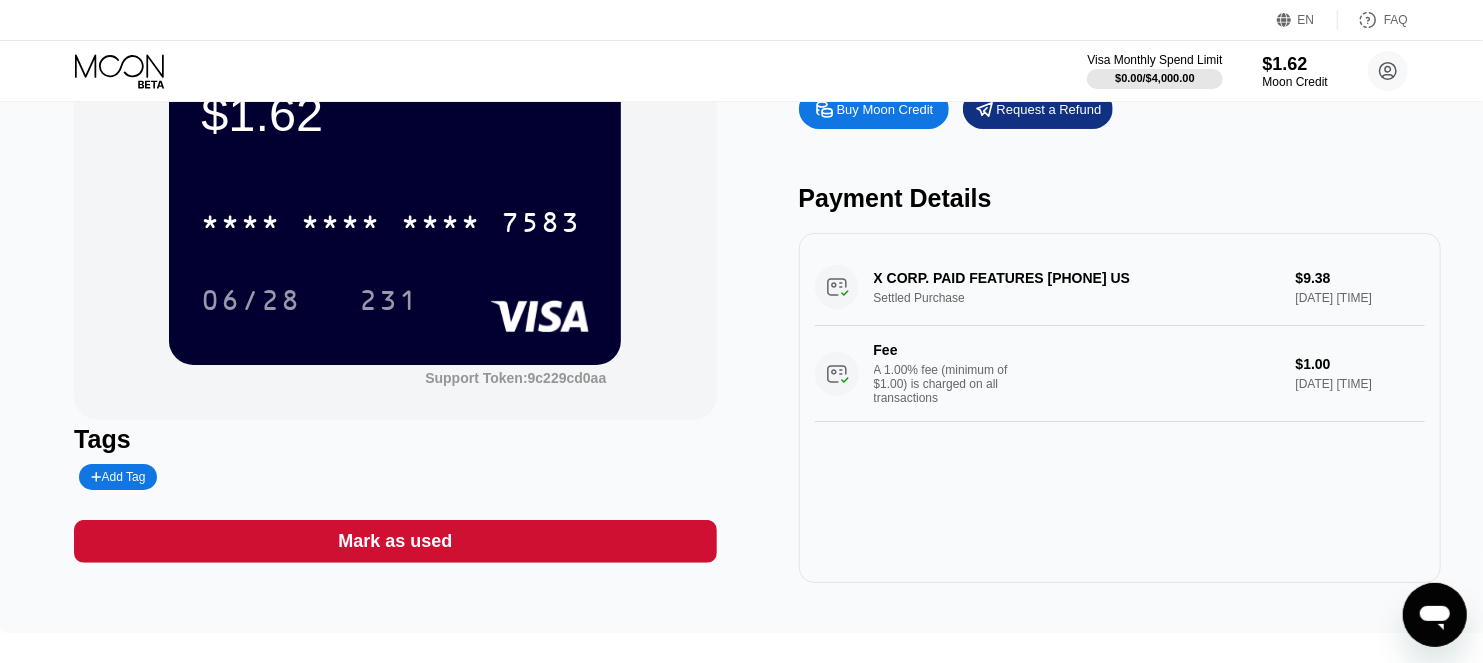 scroll, scrollTop: 0, scrollLeft: 0, axis: both 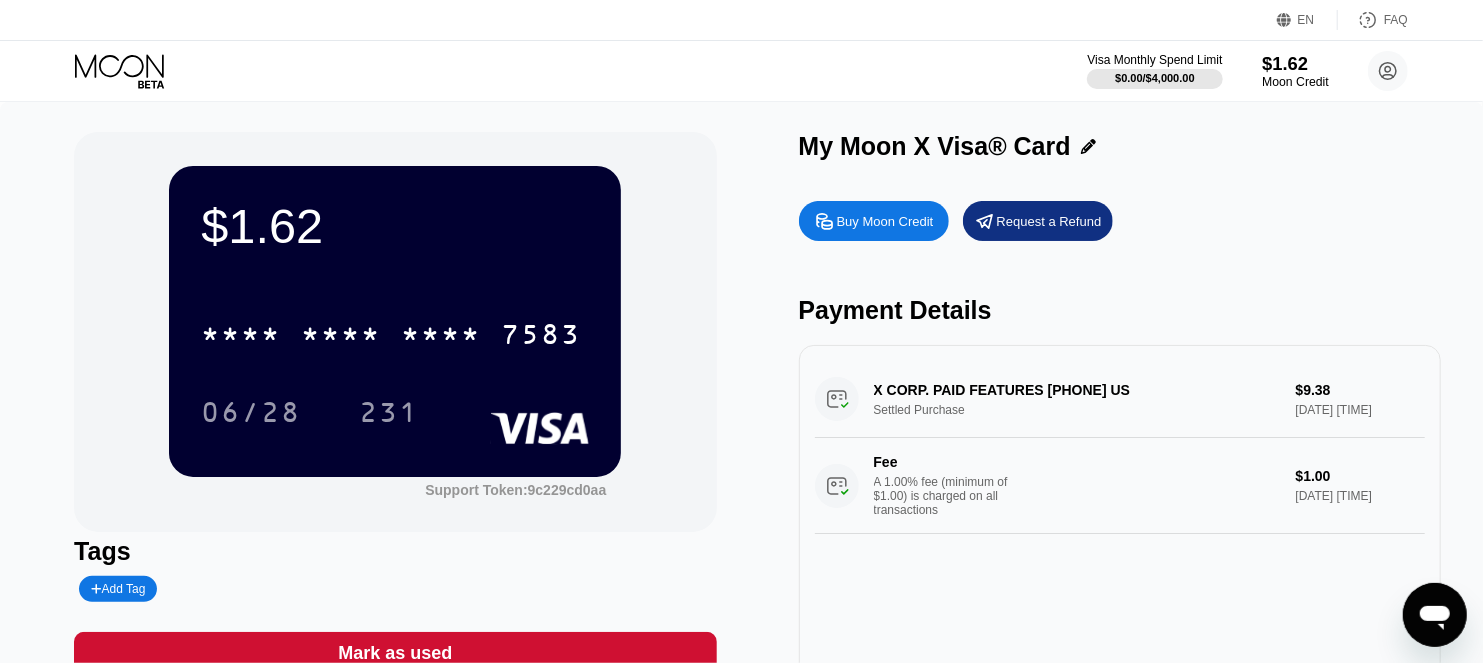 click on "$1.62" at bounding box center [1295, 63] 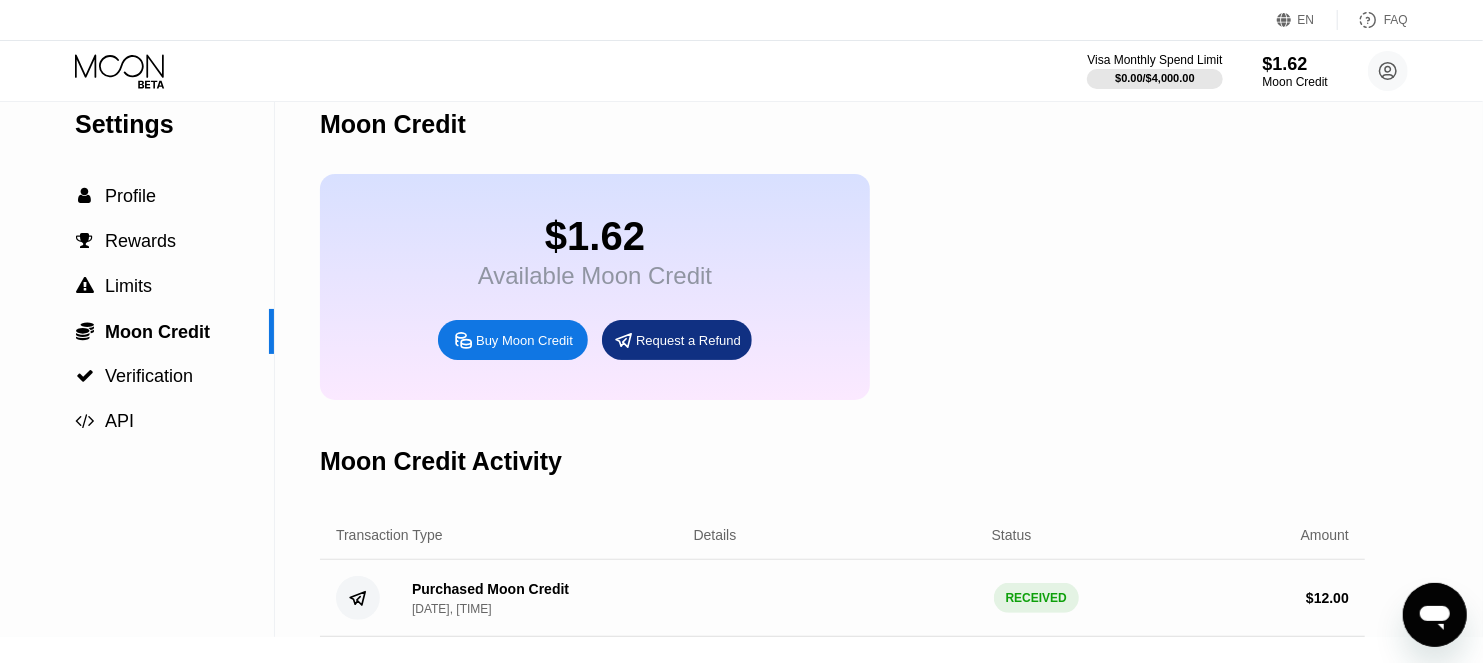 scroll, scrollTop: 0, scrollLeft: 0, axis: both 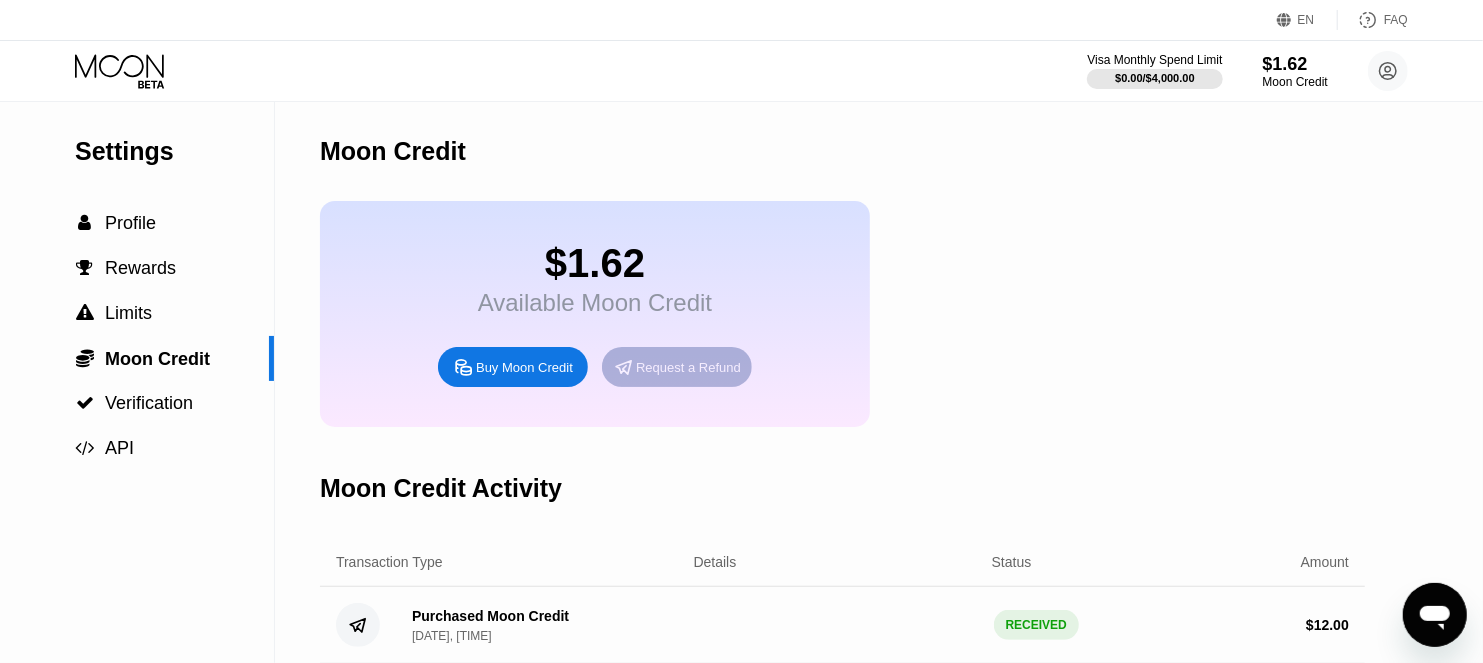 click on "Request a Refund" at bounding box center [688, 367] 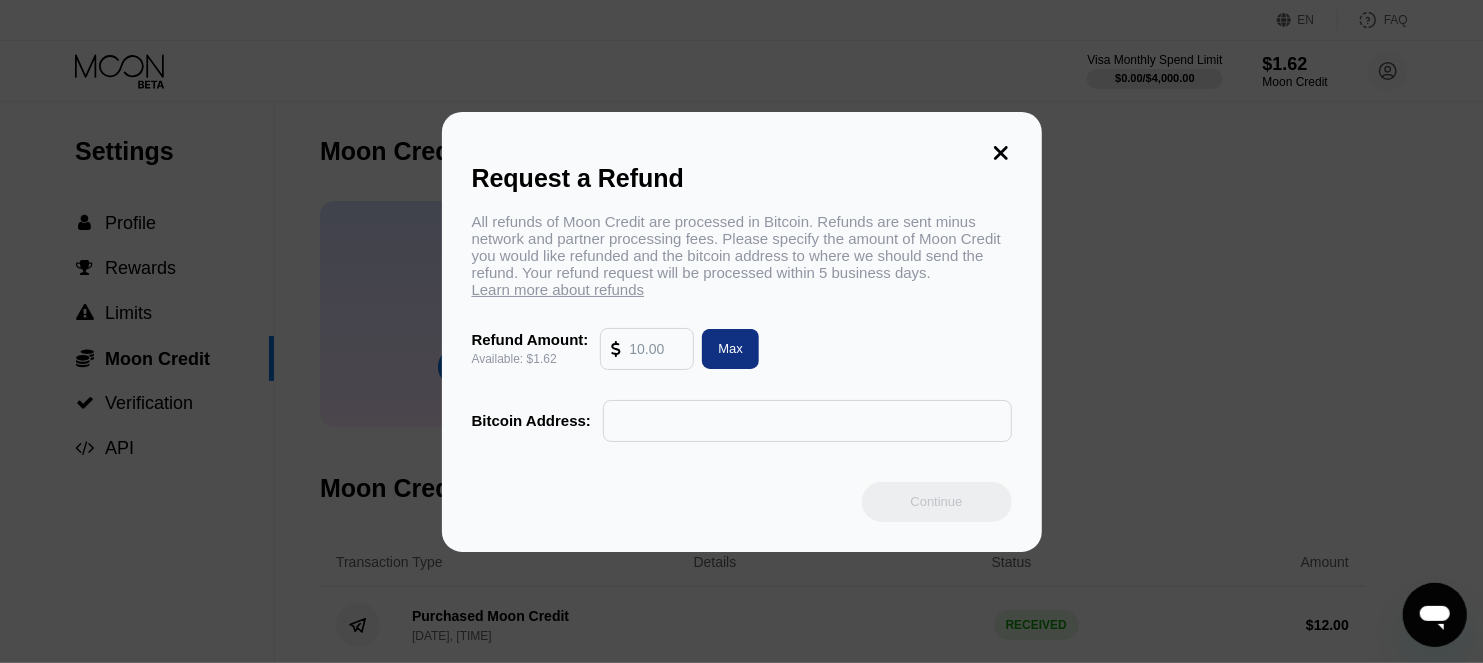 click at bounding box center [656, 349] 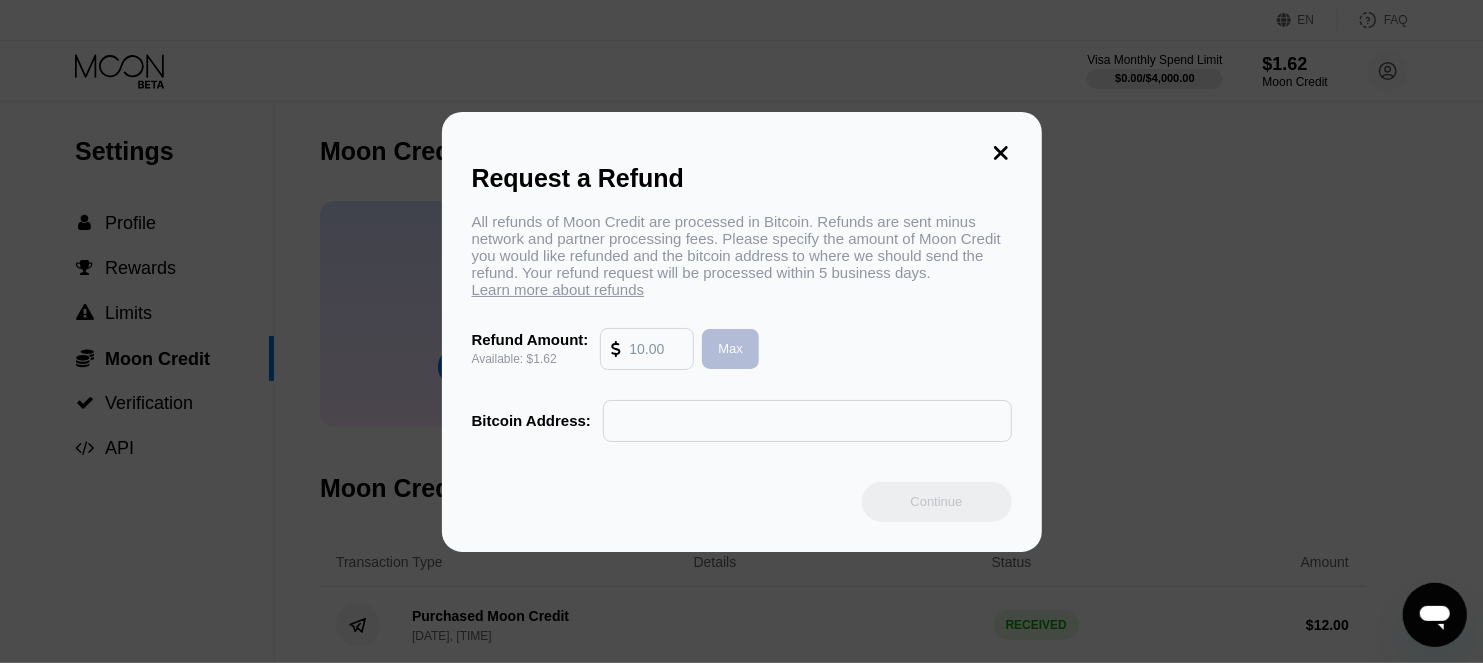 click on "Max" at bounding box center [730, 348] 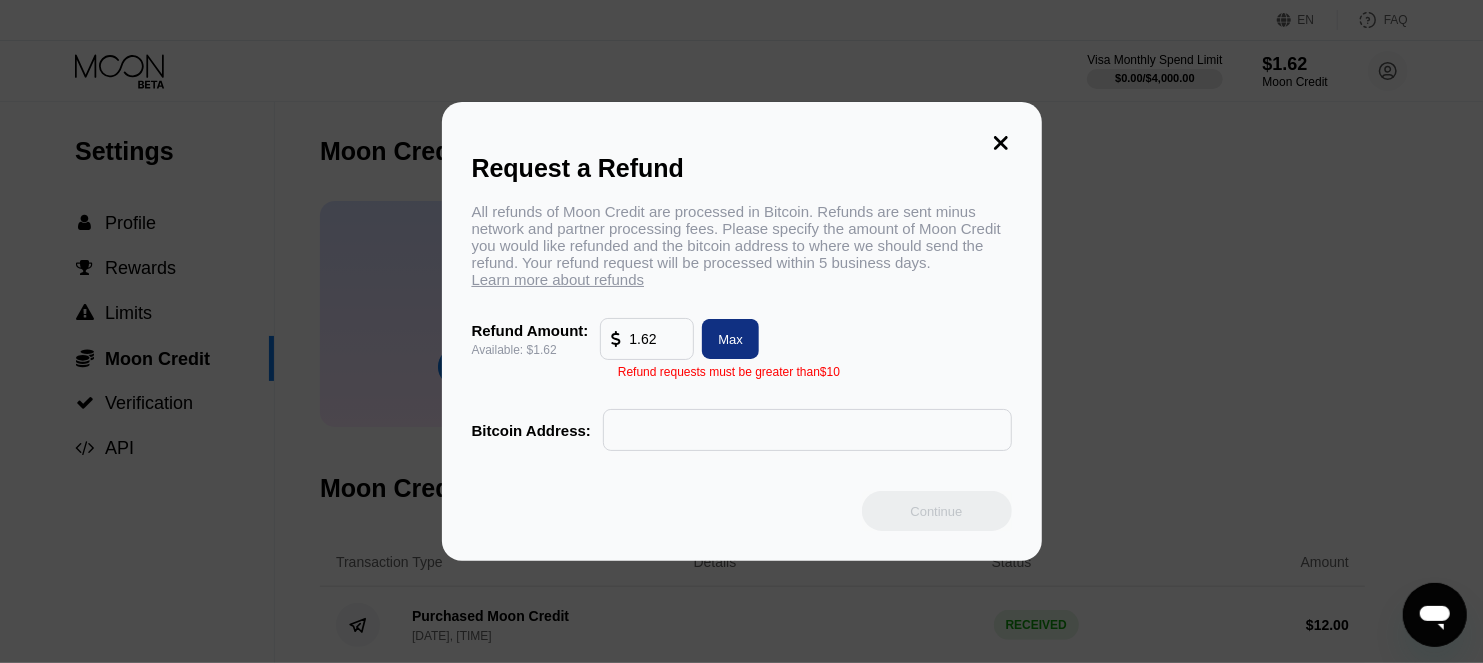 click 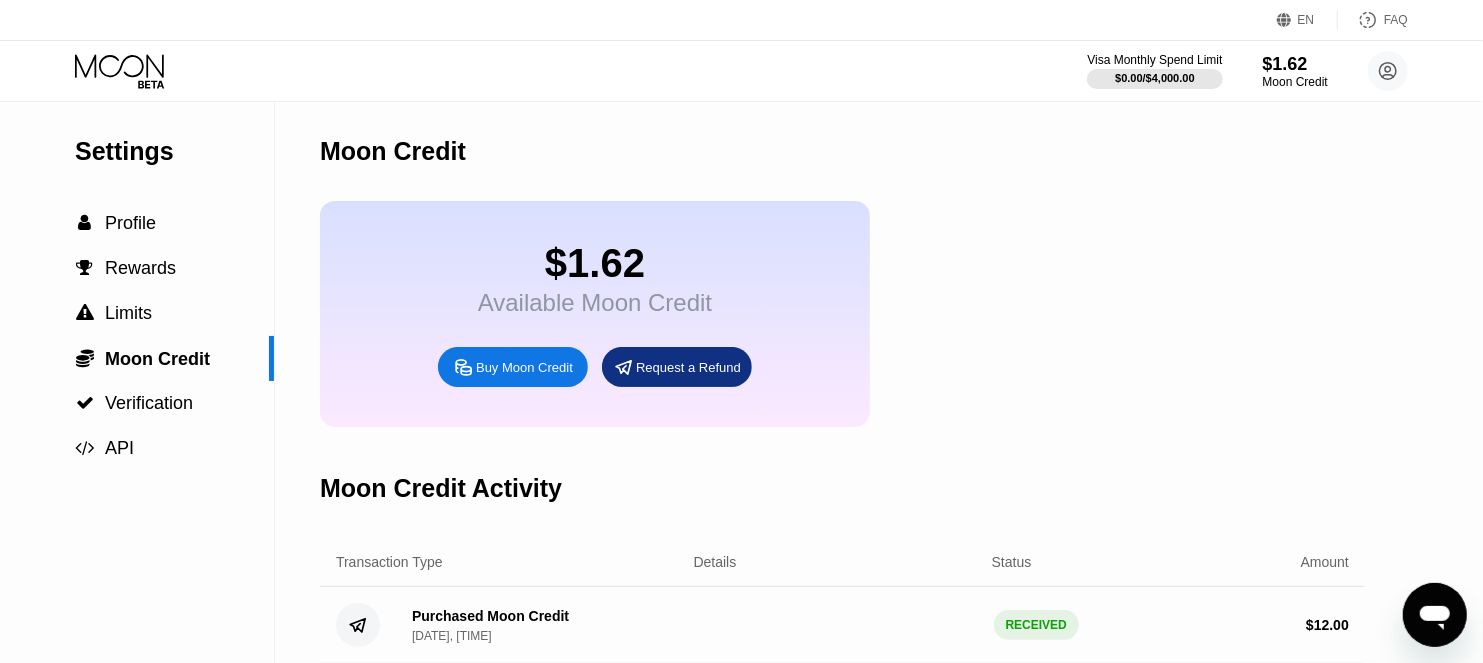 click on "Buy Moon Credit" at bounding box center (524, 367) 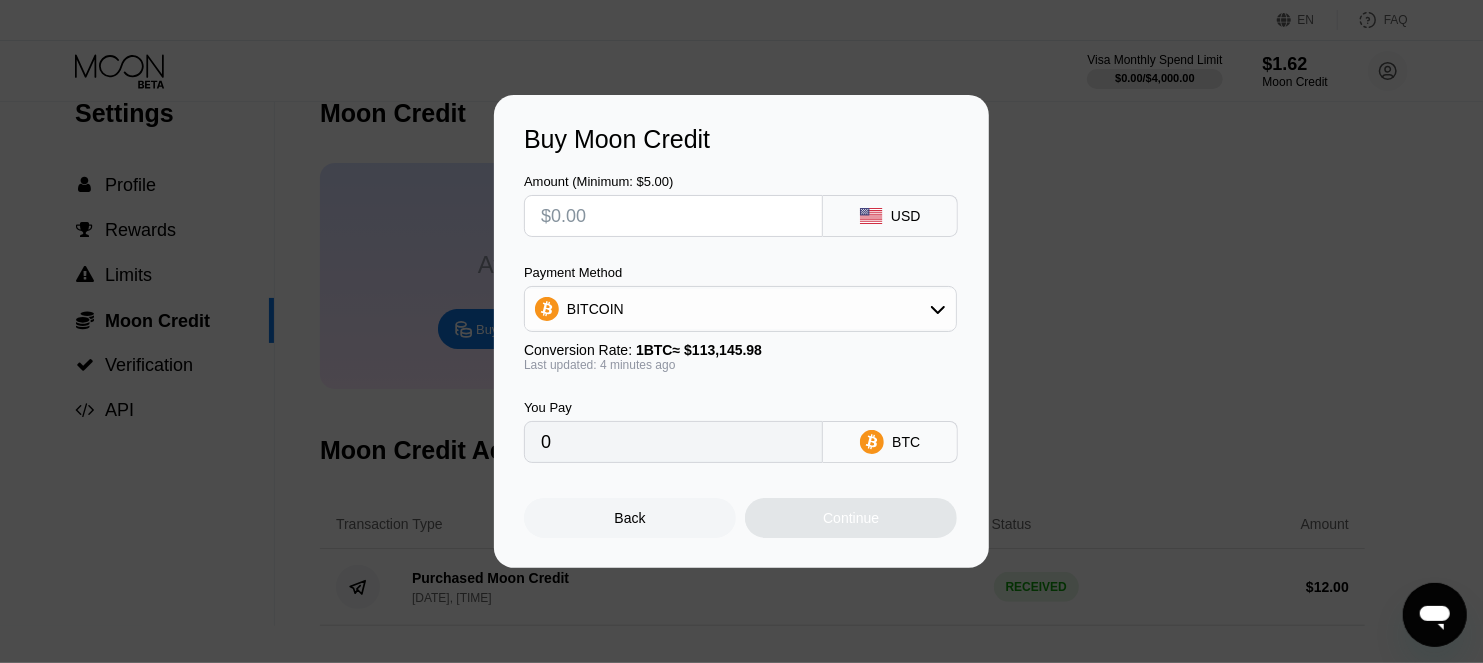 scroll, scrollTop: 0, scrollLeft: 0, axis: both 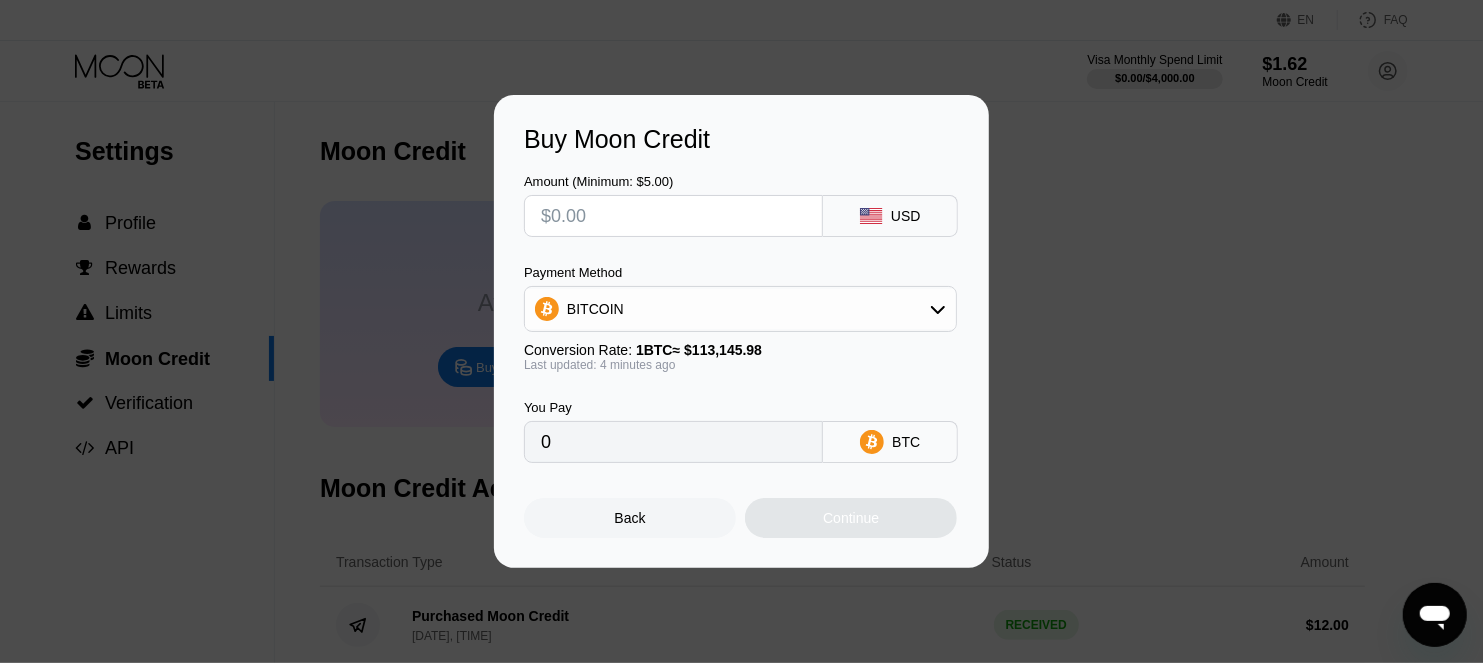 click at bounding box center [673, 216] 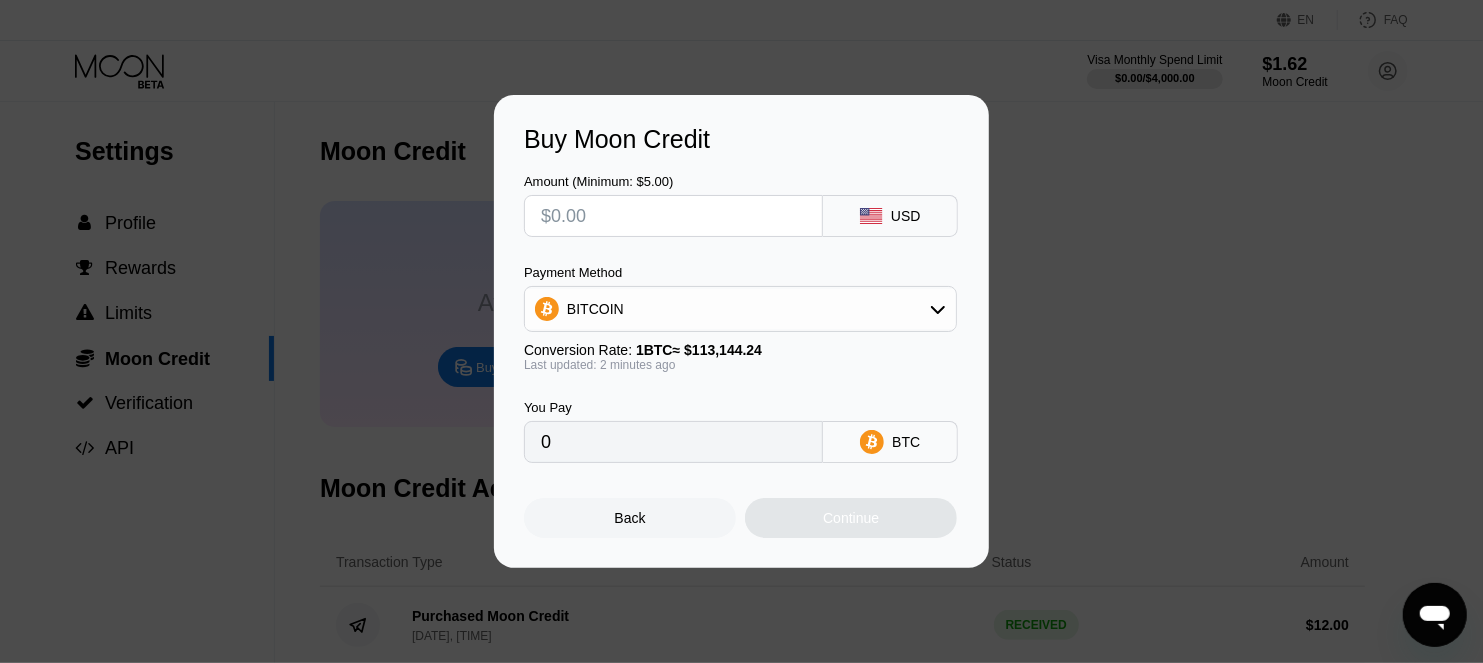 click on "Buy Moon Credit Amount (Minimum: $5.00) USD Payment Method BITCOIN Conversion Rate:   1  BTC  ≈   $113,144.24 Last updated:   2 minutes ago You Pay 0 BTC Back Continue" at bounding box center (741, 331) 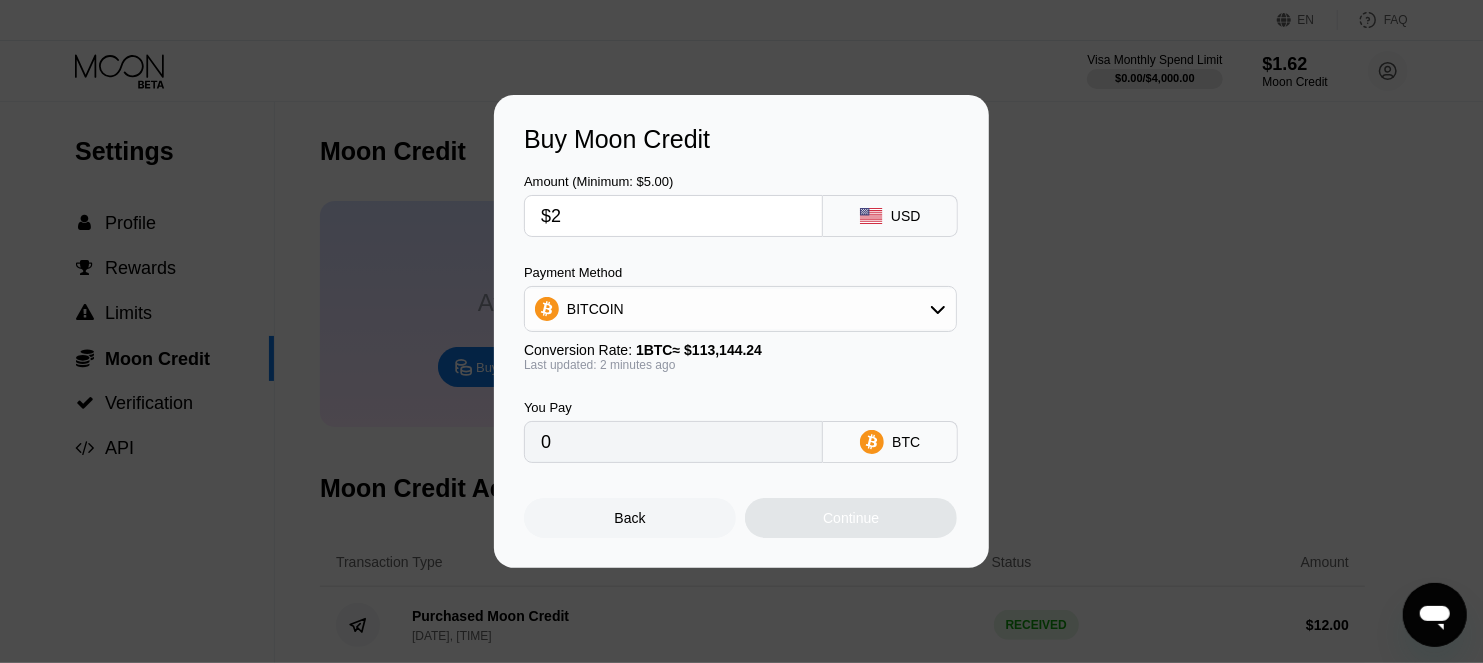 type on "$25" 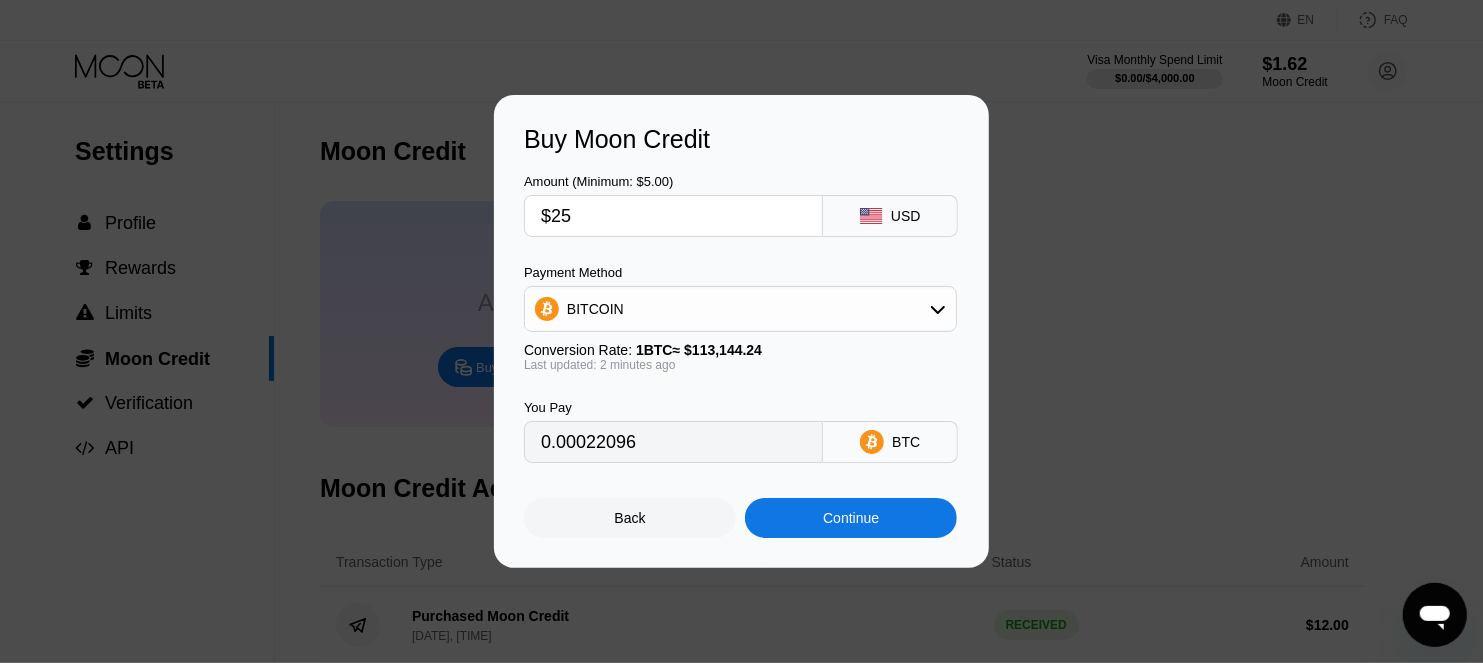 type on "0.00022096" 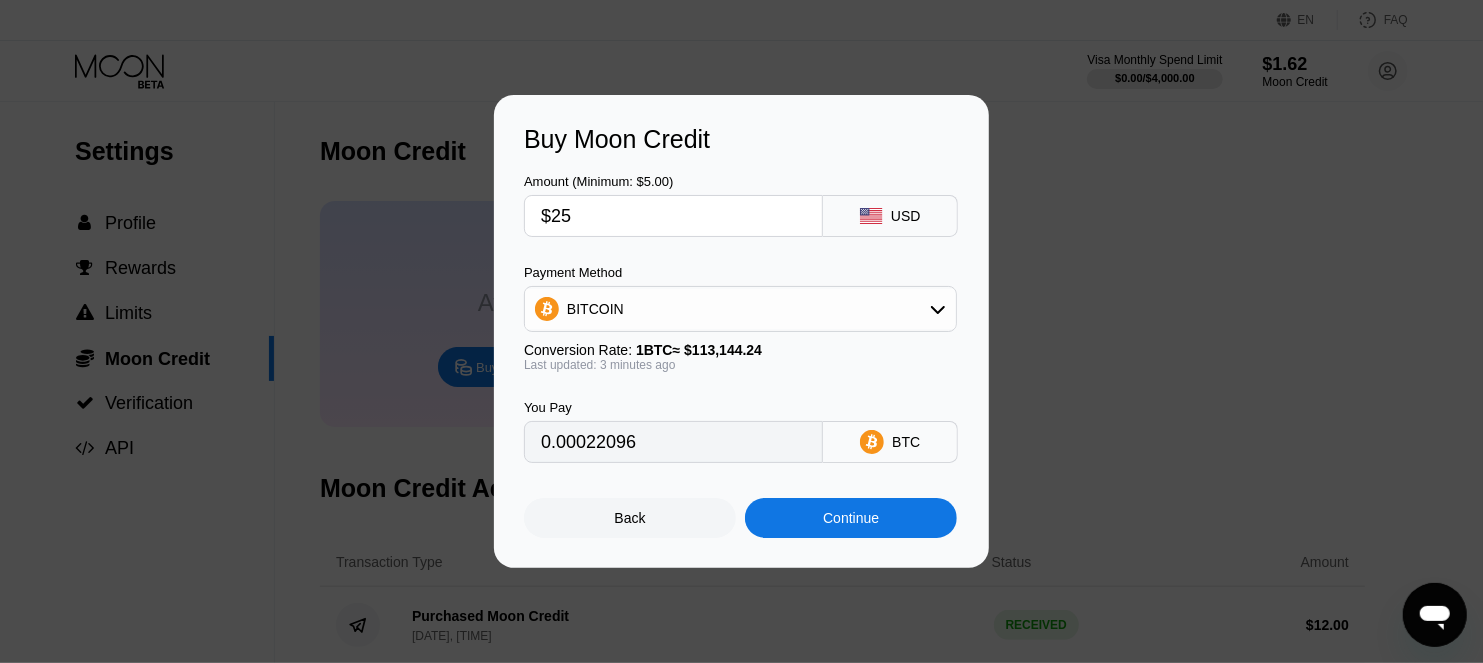 type on "$25" 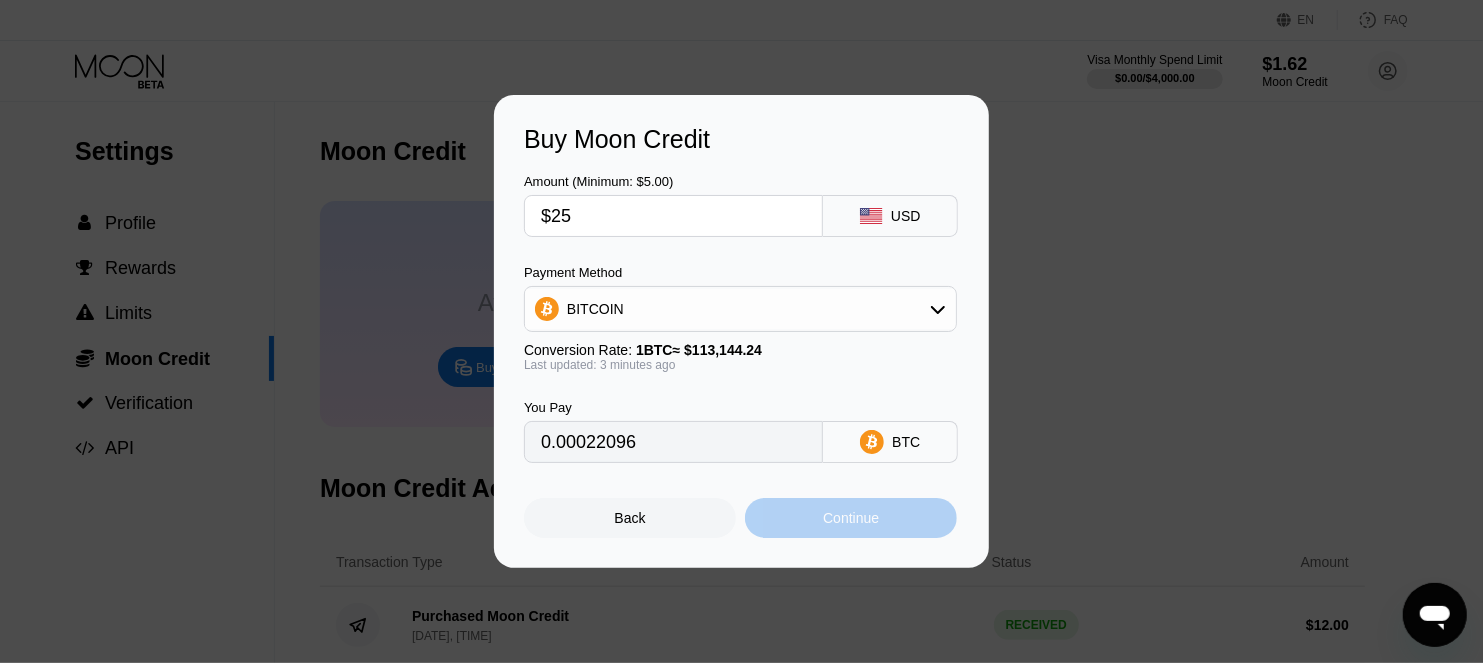 click on "Continue" at bounding box center [851, 518] 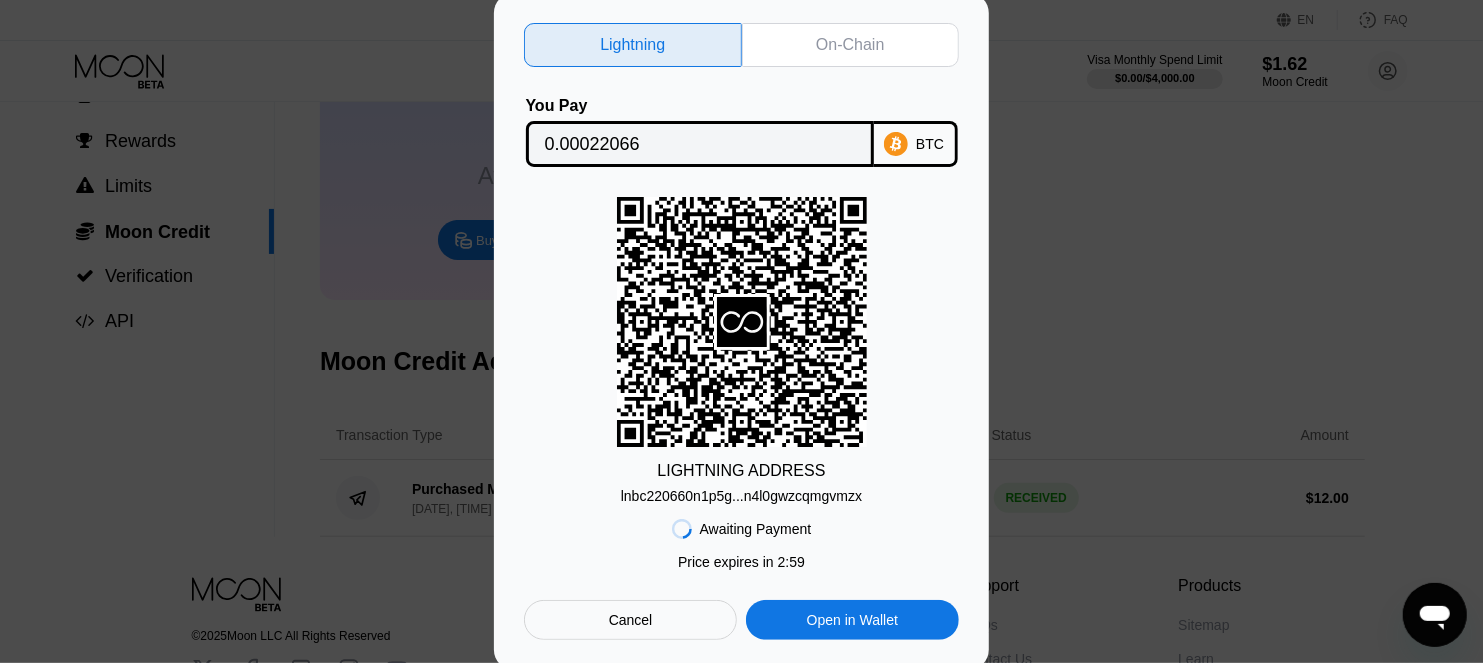 scroll, scrollTop: 0, scrollLeft: 0, axis: both 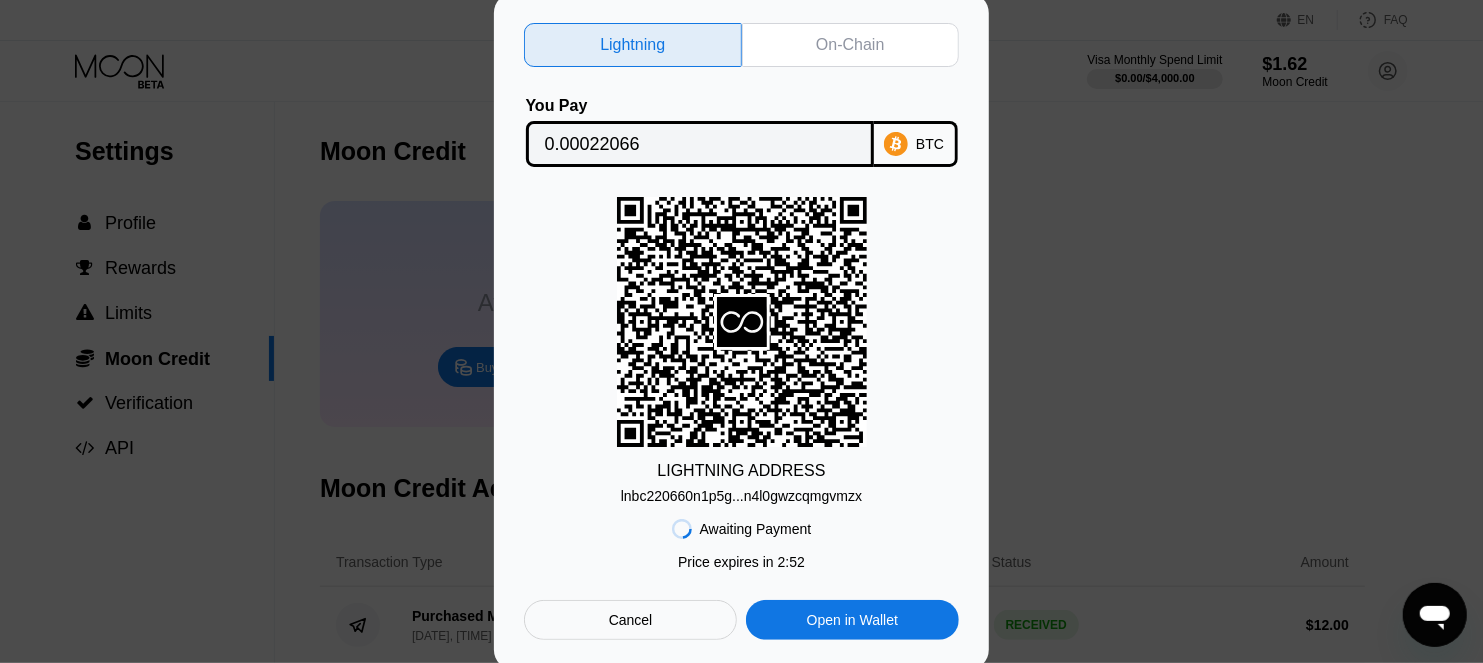 click on "lnbc220660n1p5g...n4l0gwzcqmgvmzx" at bounding box center [741, 496] 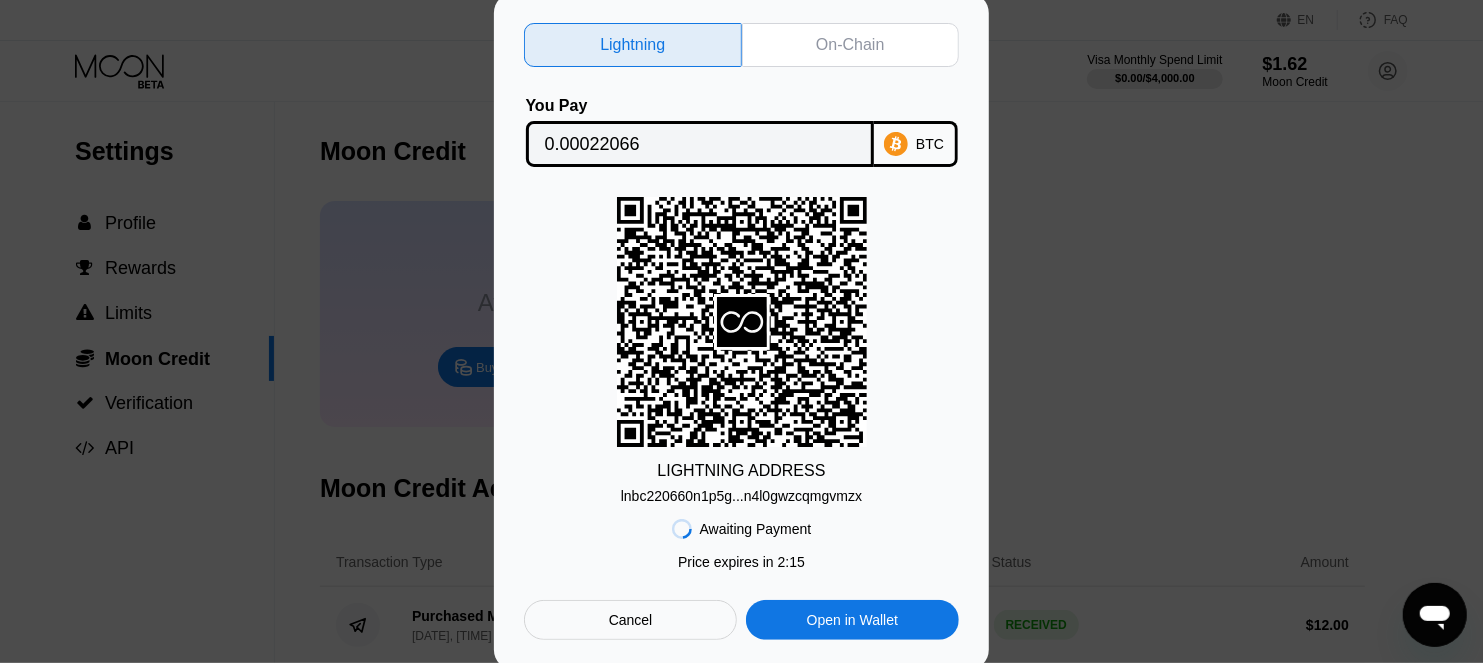 click on "Lightning On-Chain You Pay 0.00022066 BTC LIGHTNING   ADDRESS [ADDRESS] Awaiting Payment Price expires in   2 : 15 Cancel Open in Wallet" at bounding box center (741, 331) 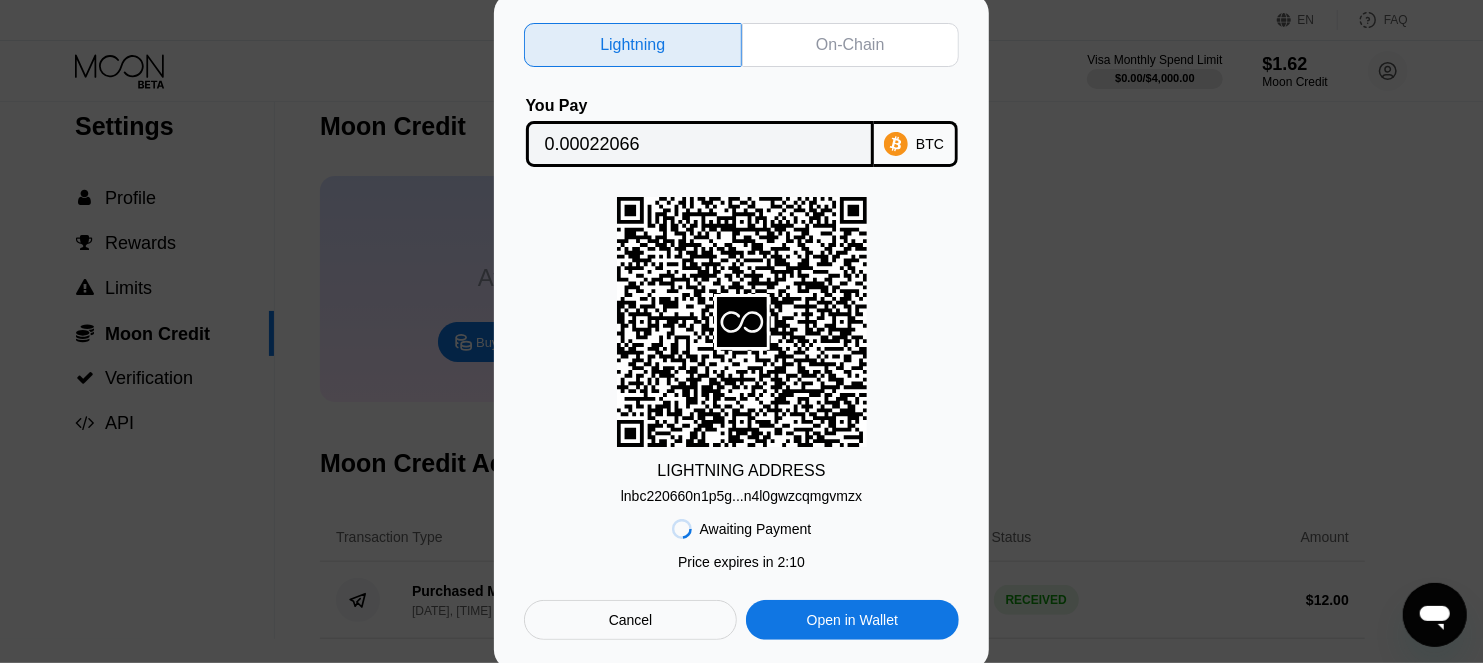 scroll, scrollTop: 0, scrollLeft: 0, axis: both 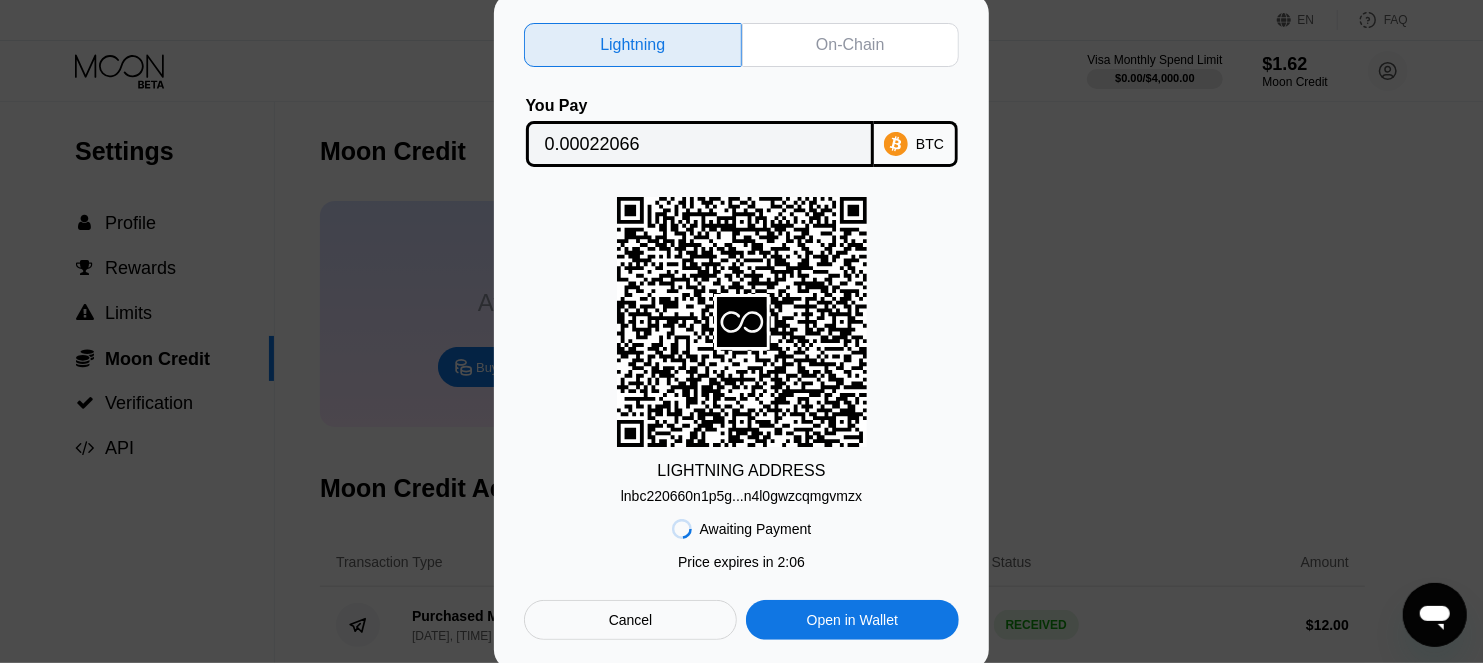 click on "On-Chain" at bounding box center [850, 45] 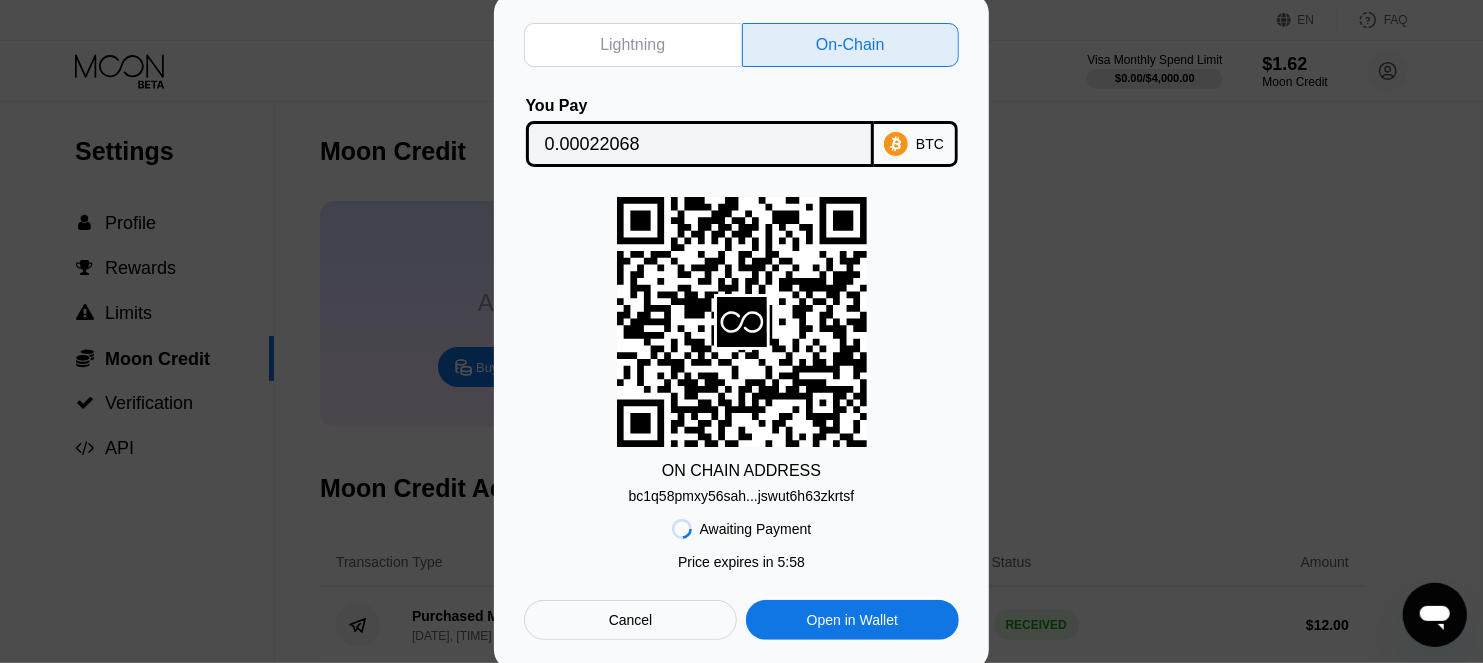 click on "bc1q58pmxy56sah...jswut6h63zkrtsf" at bounding box center [742, 496] 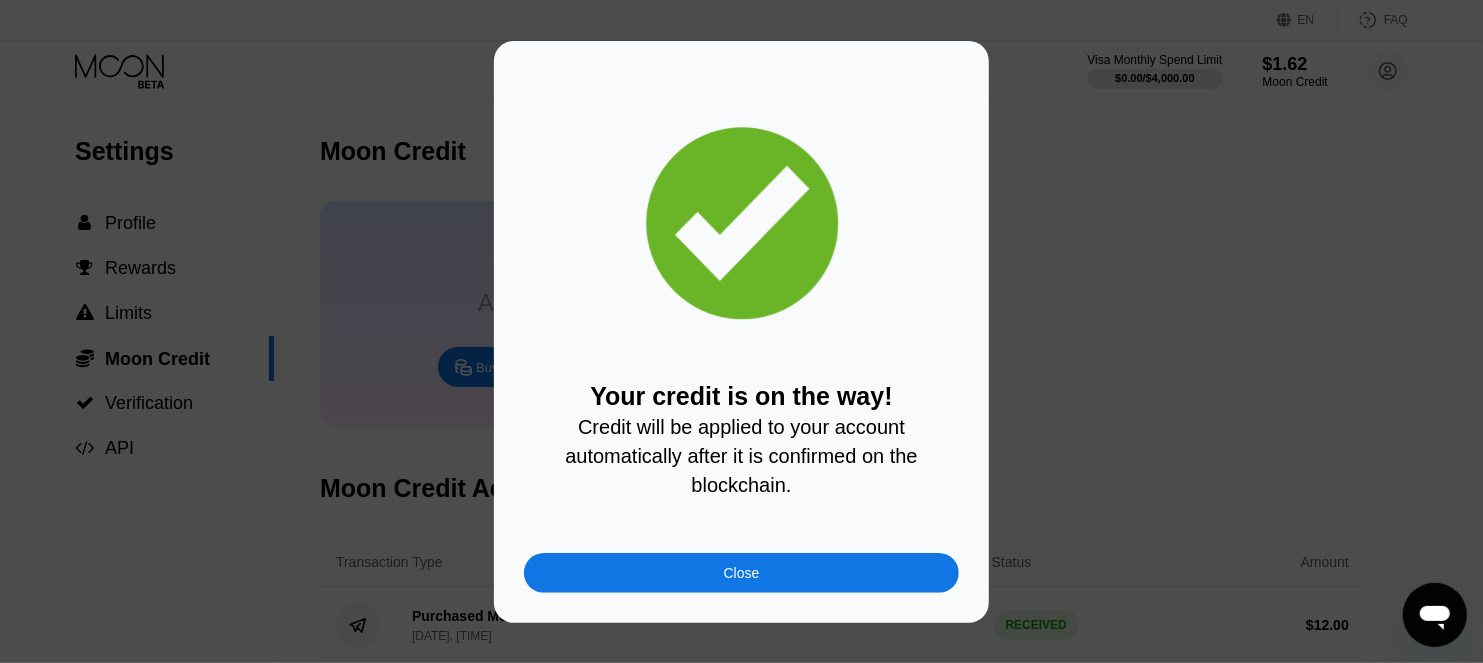 click on "Your credit is on the way! Credit will be applied to your account automatically after it is confirmed on the blockchain. Close" at bounding box center [741, 332] 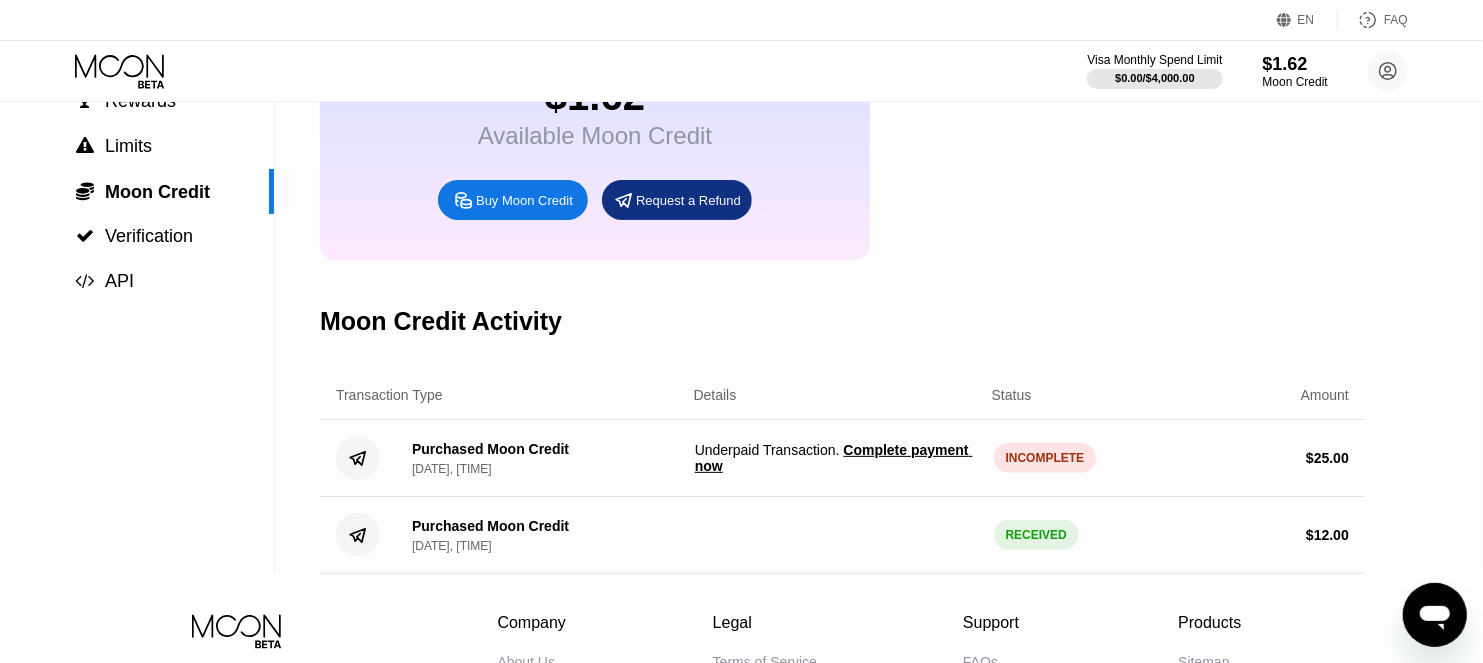 scroll, scrollTop: 333, scrollLeft: 0, axis: vertical 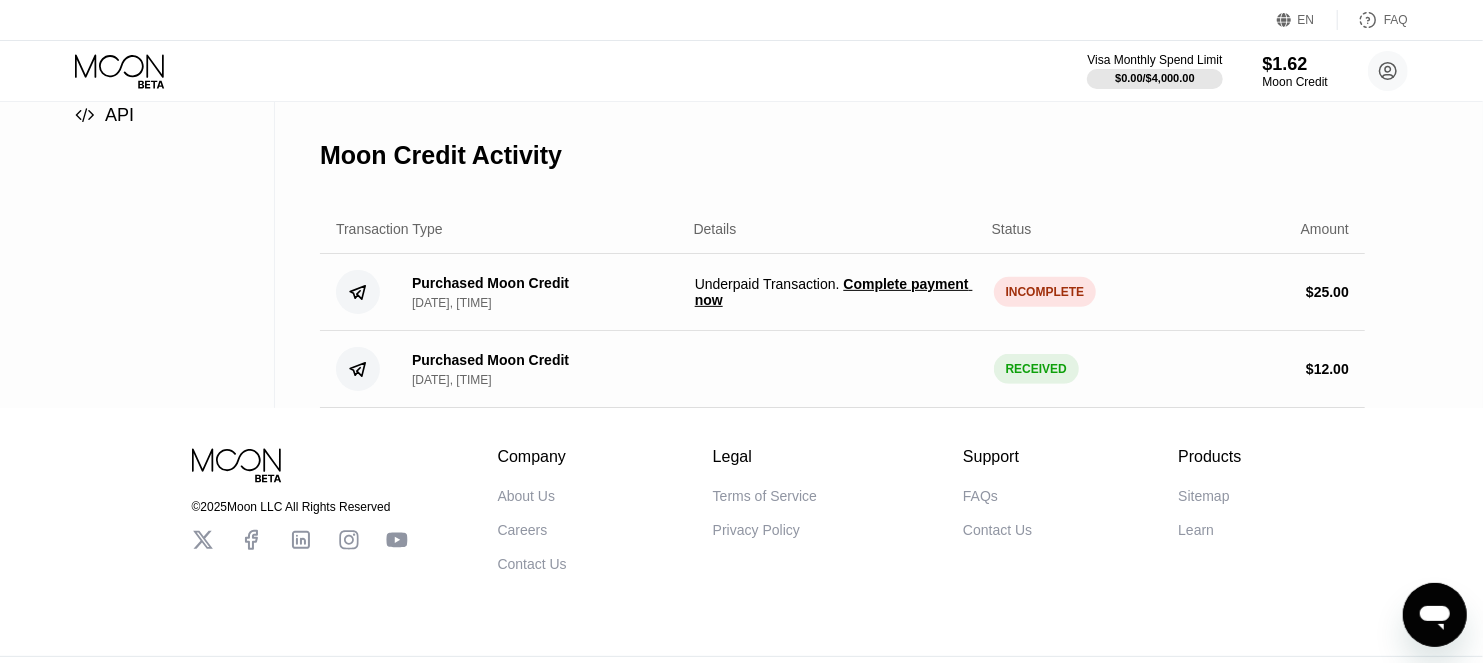 click on "Complete payment now" at bounding box center (834, 292) 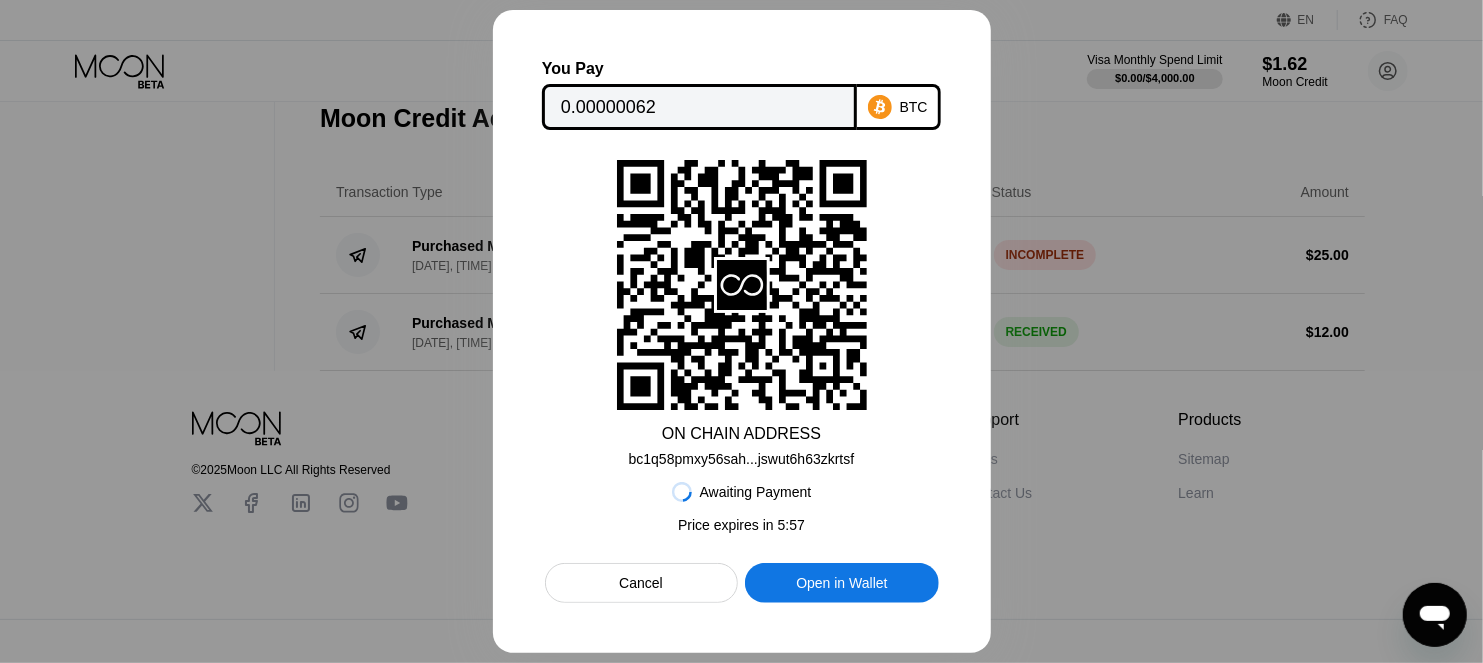scroll, scrollTop: 407, scrollLeft: 0, axis: vertical 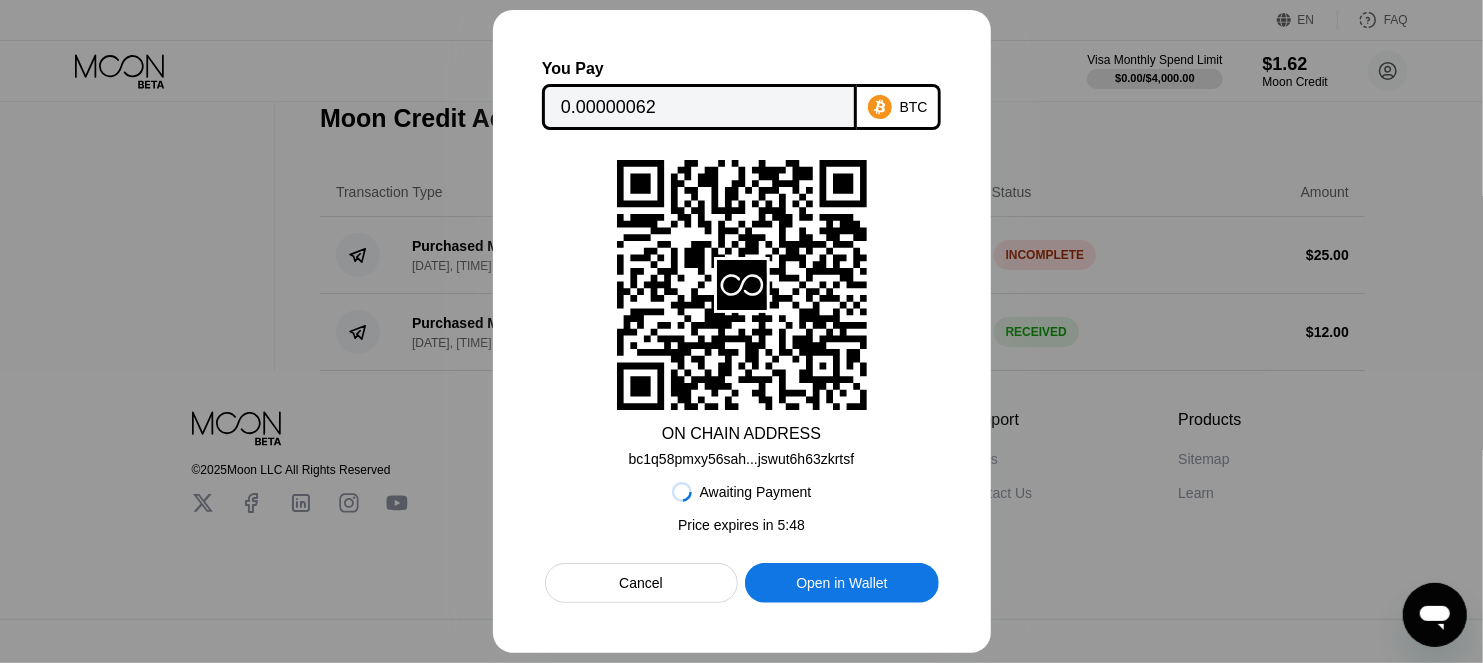 click on "0.00000062" at bounding box center (699, 107) 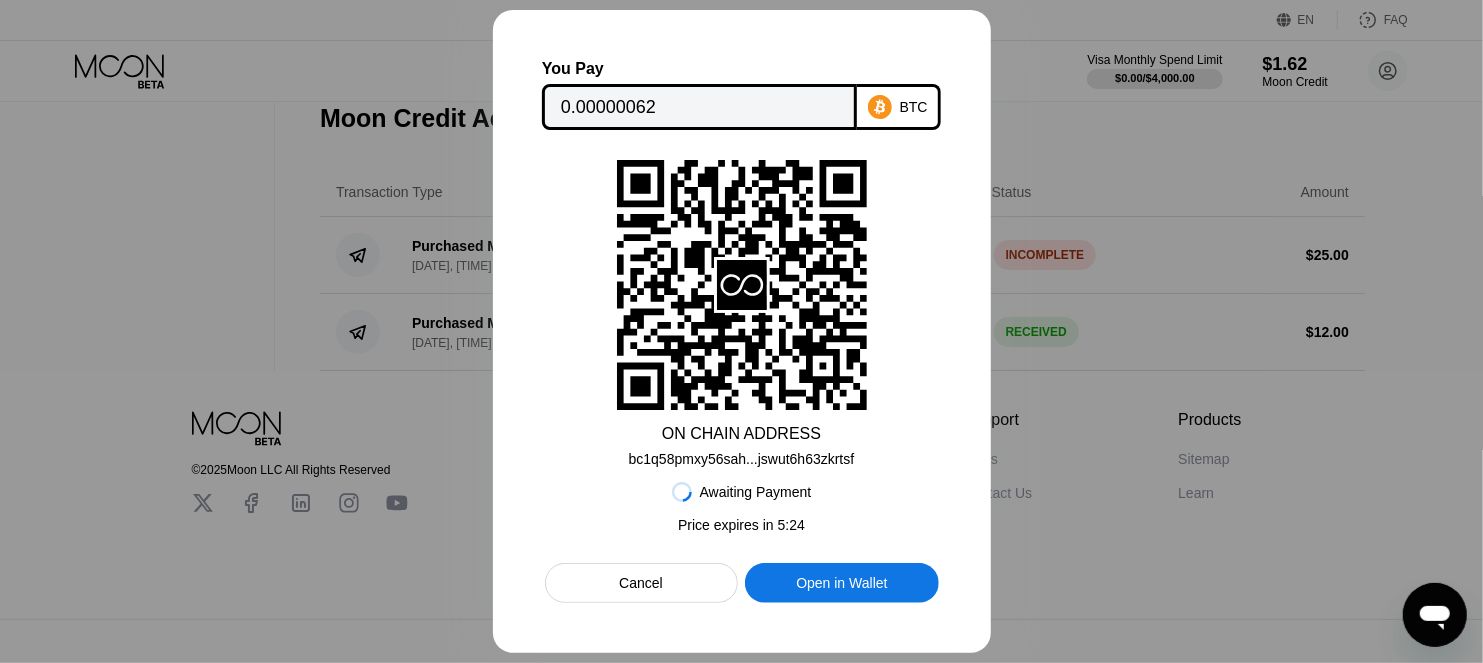 click on "You Pay 0.00000062 BTC ON CHAIN   ADDRESS [ADDRESS] Awaiting Payment Price expires in   5 : 24 Cancel Open in Wallet" at bounding box center [742, 331] 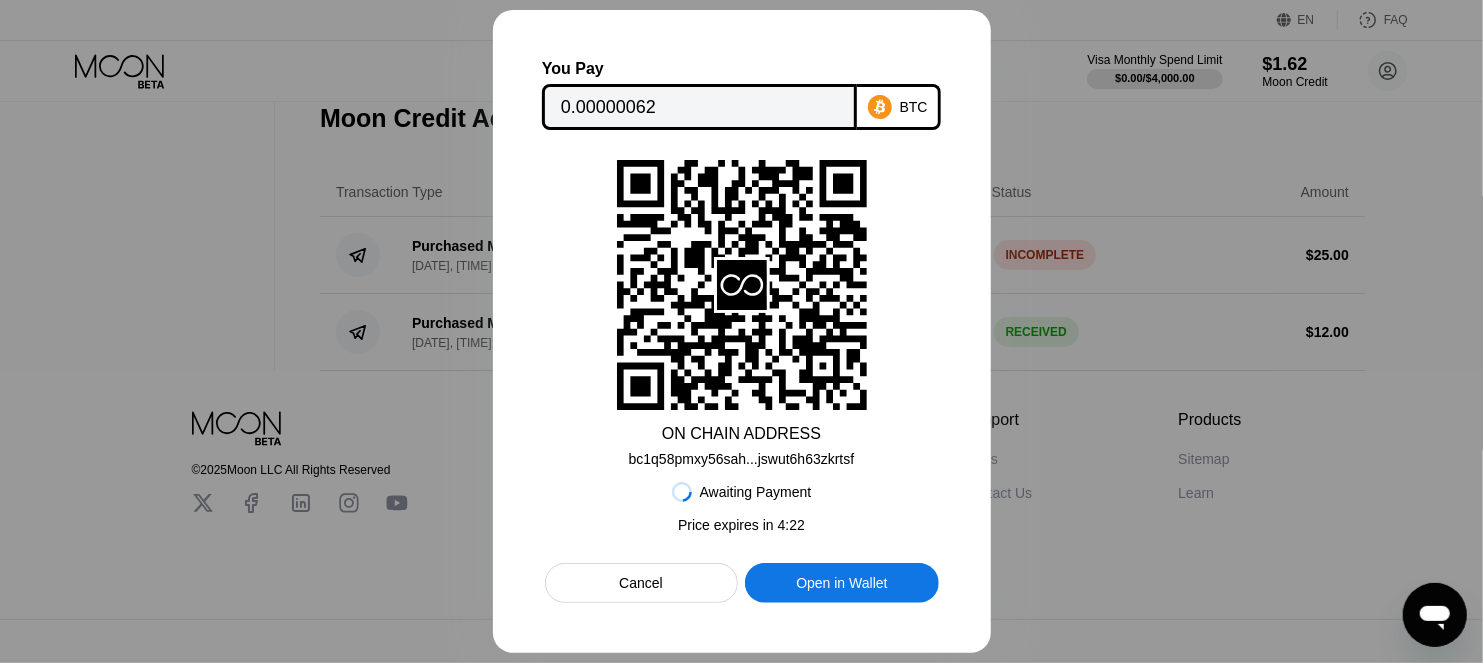 click on "You Pay 0.00000062 BTC ON CHAIN   ADDRESS bc1q58pmxy56sah...jswut6h63zkrtsf Awaiting Payment Price expires in   4 : 22 Cancel Open in Wallet" at bounding box center [742, 331] 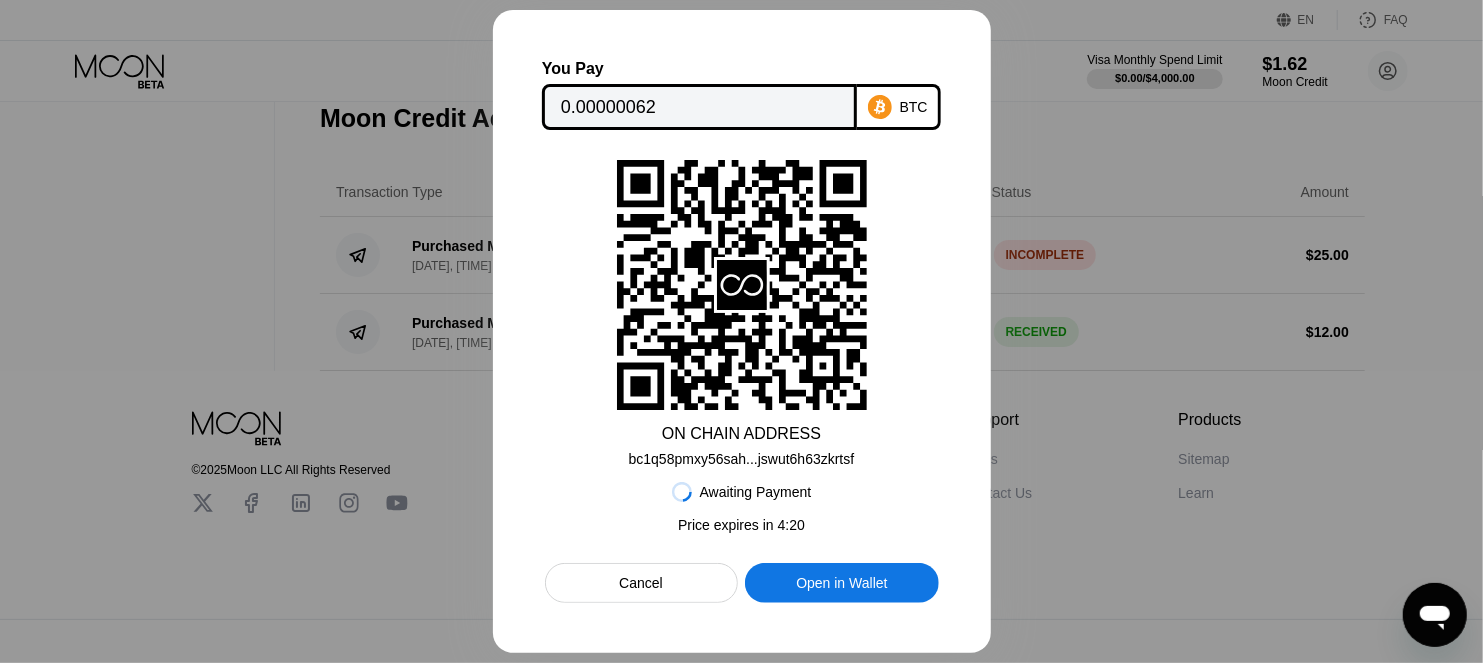 click on "Open in Wallet" at bounding box center [841, 583] 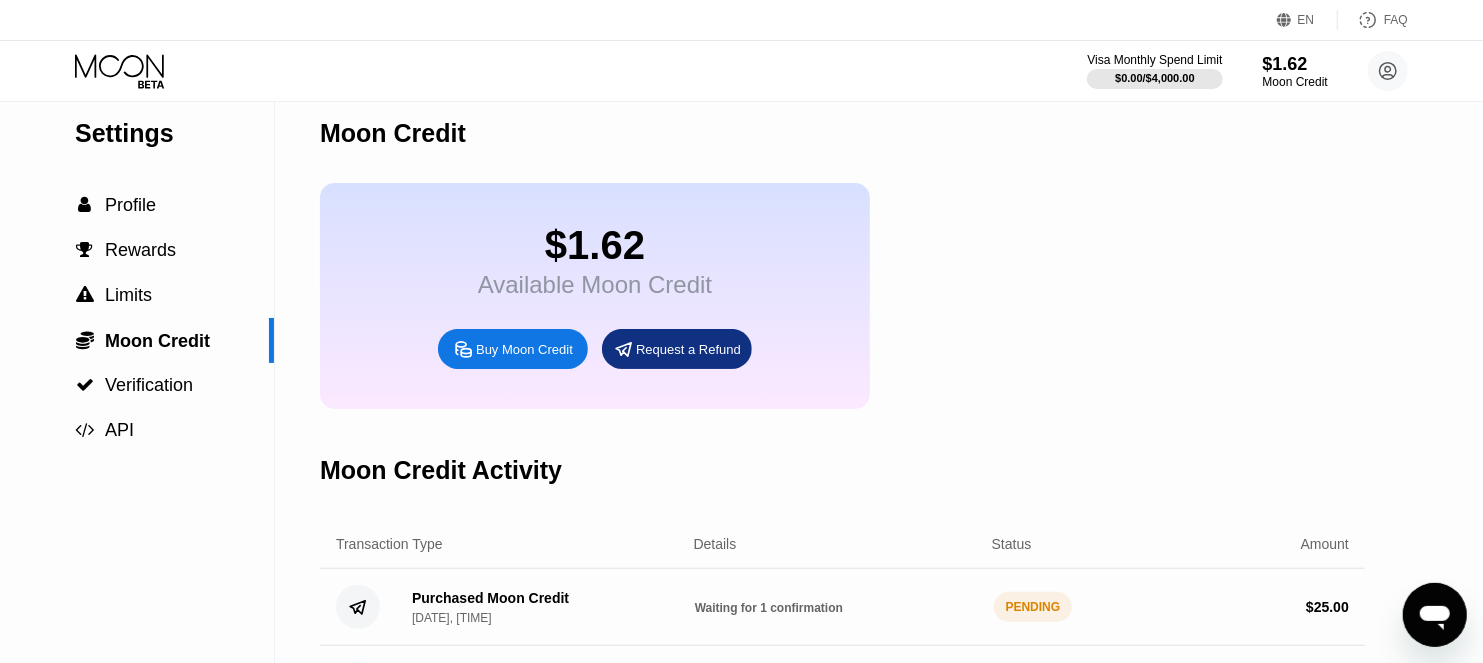 scroll, scrollTop: 0, scrollLeft: 0, axis: both 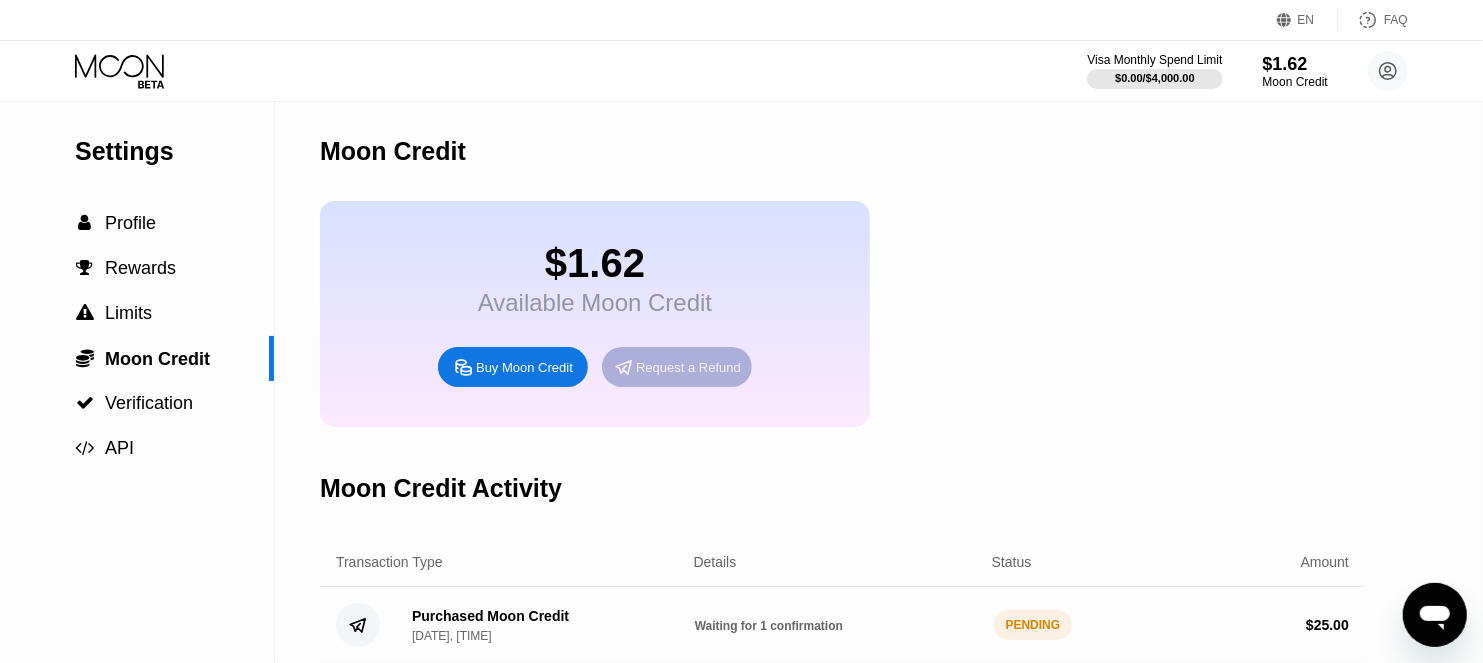 click on "Request a Refund" at bounding box center (688, 367) 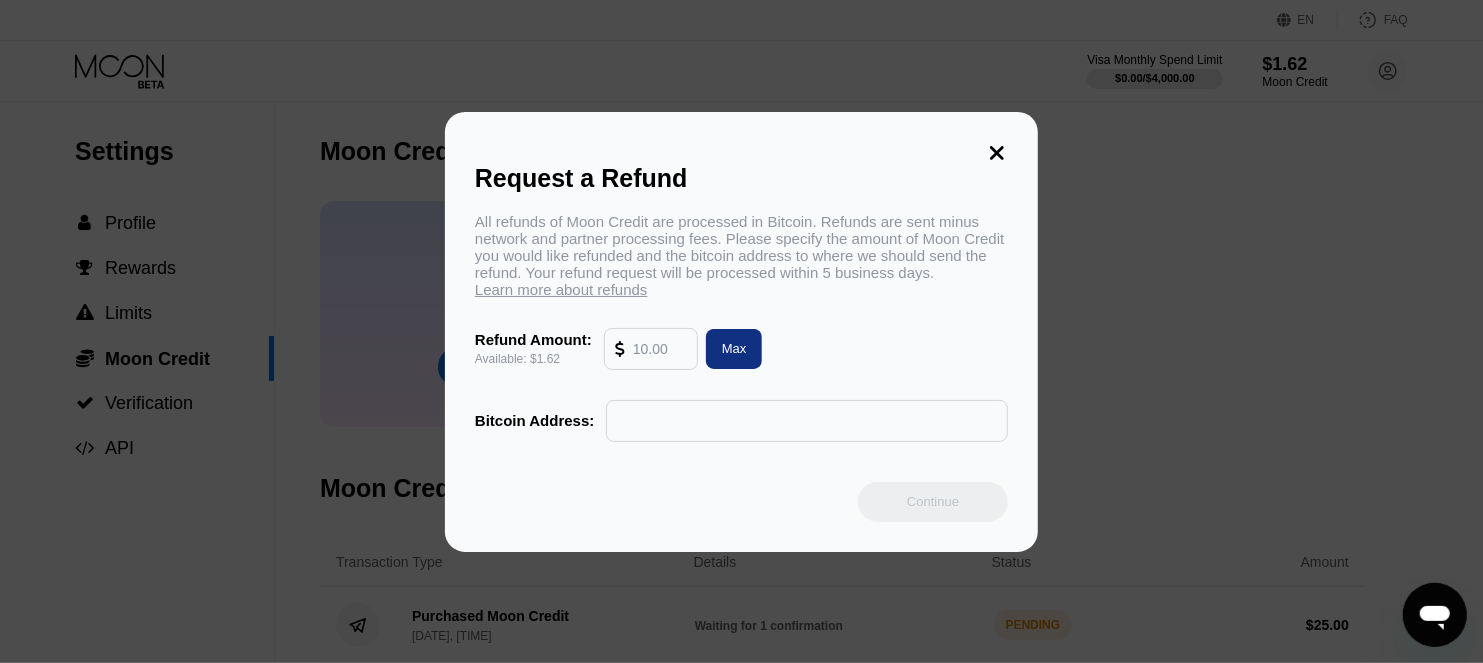click at bounding box center (807, 421) 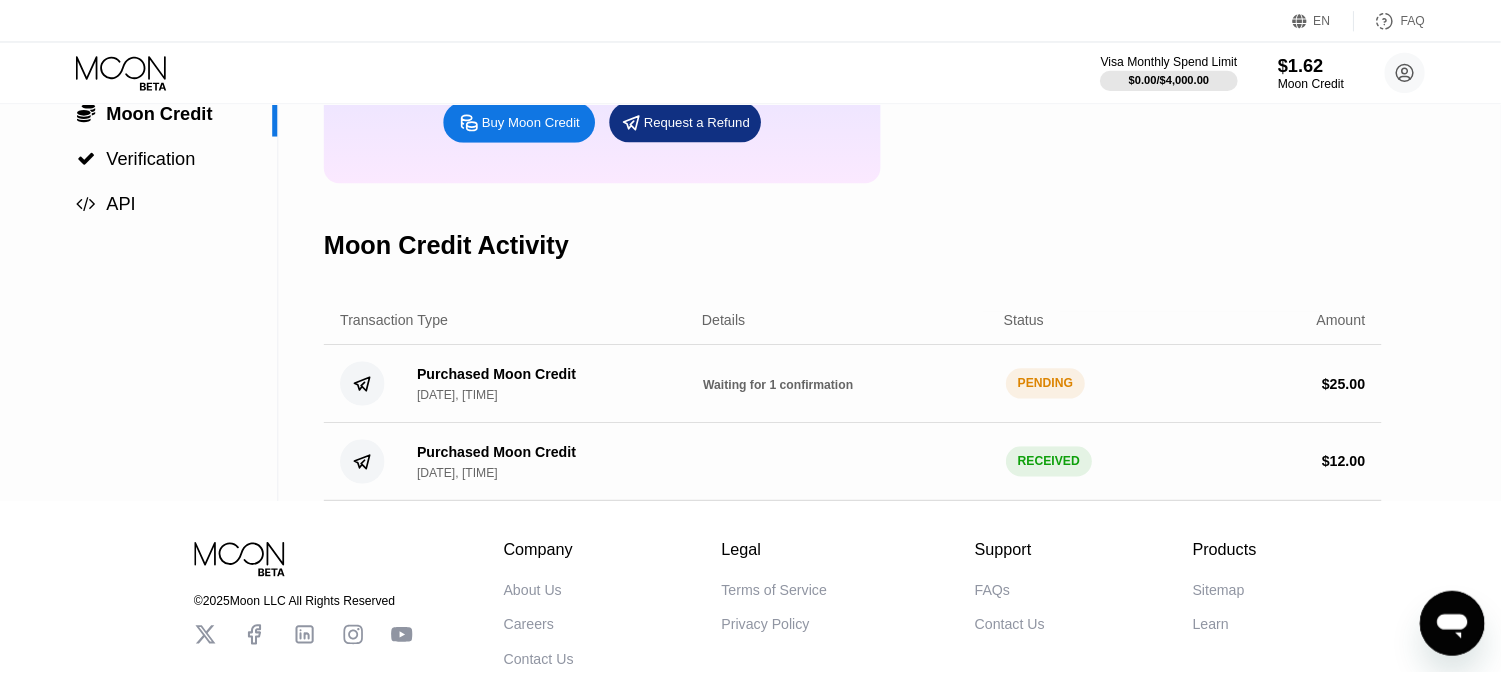 scroll, scrollTop: 296, scrollLeft: 0, axis: vertical 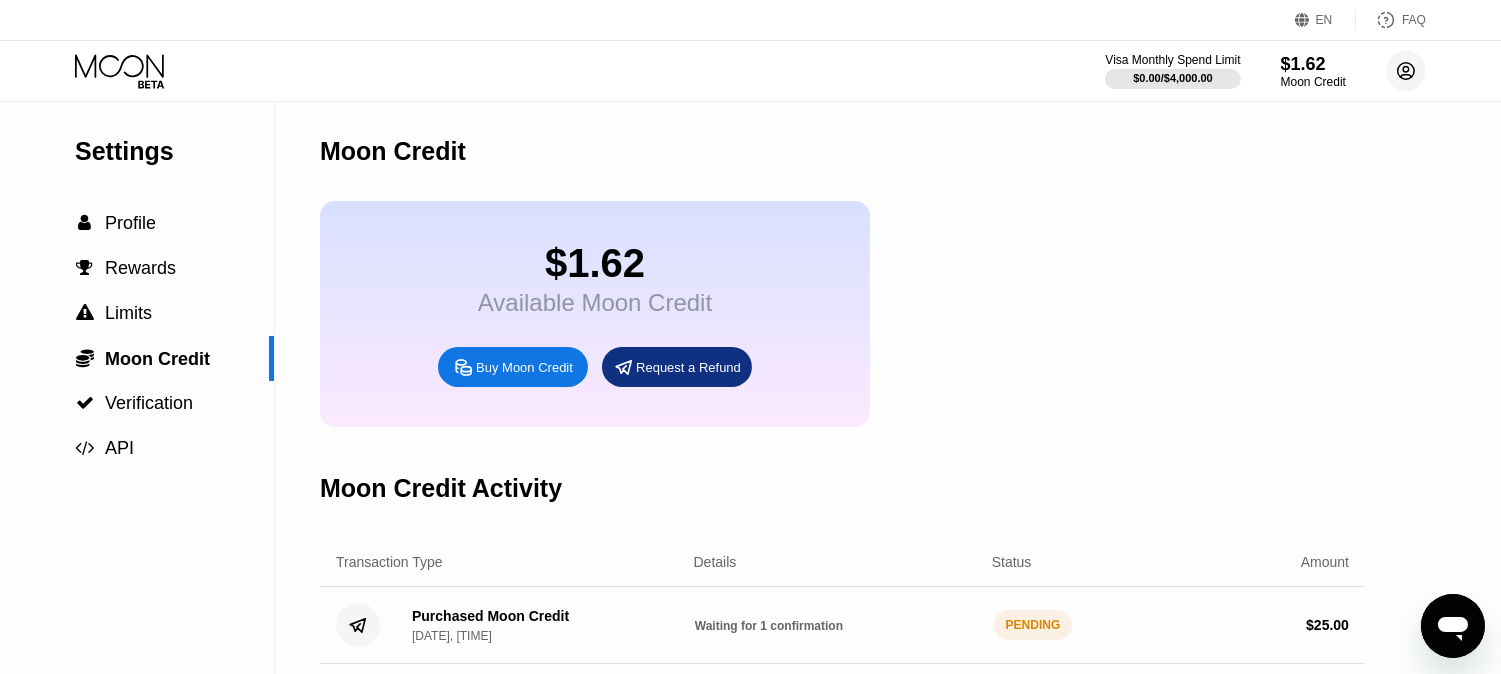 click 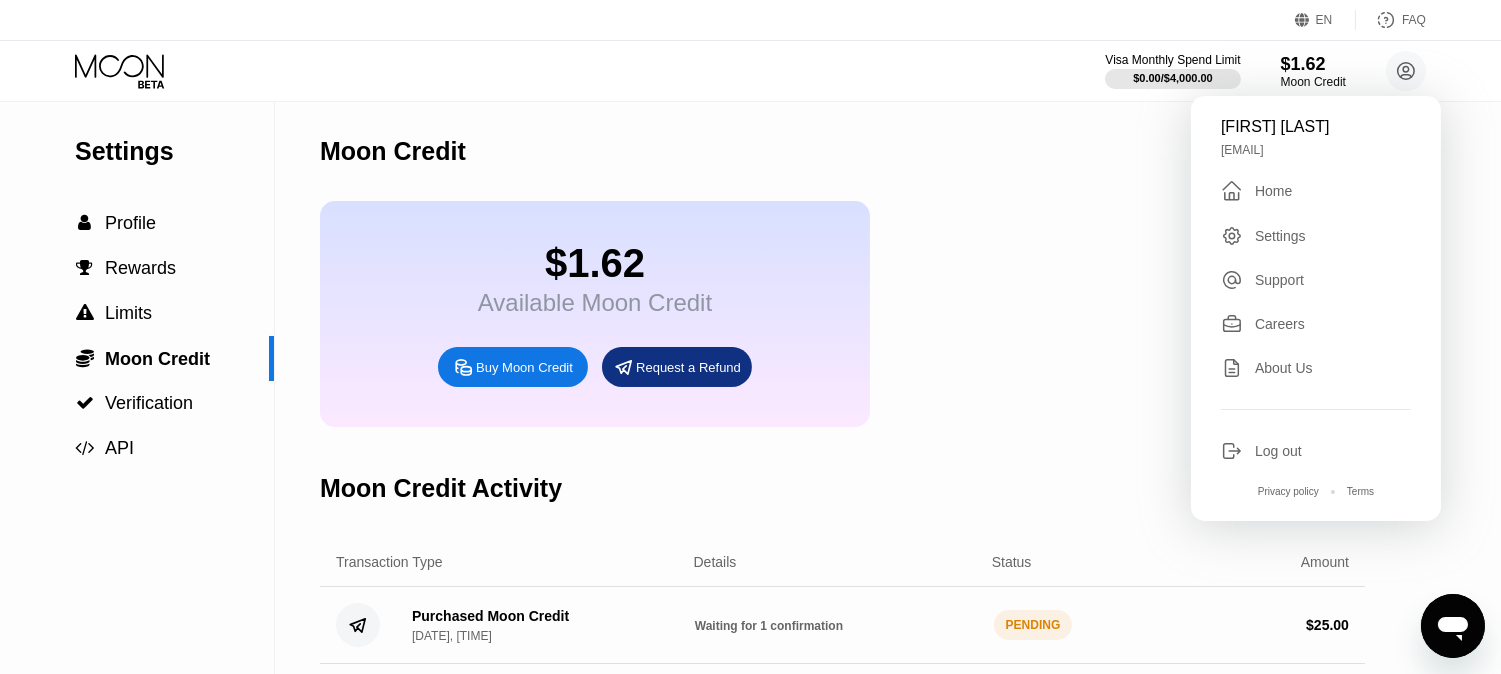 click on "$1.62 Available Moon Credit Buy Moon Credit Request a Refund" at bounding box center (842, 314) 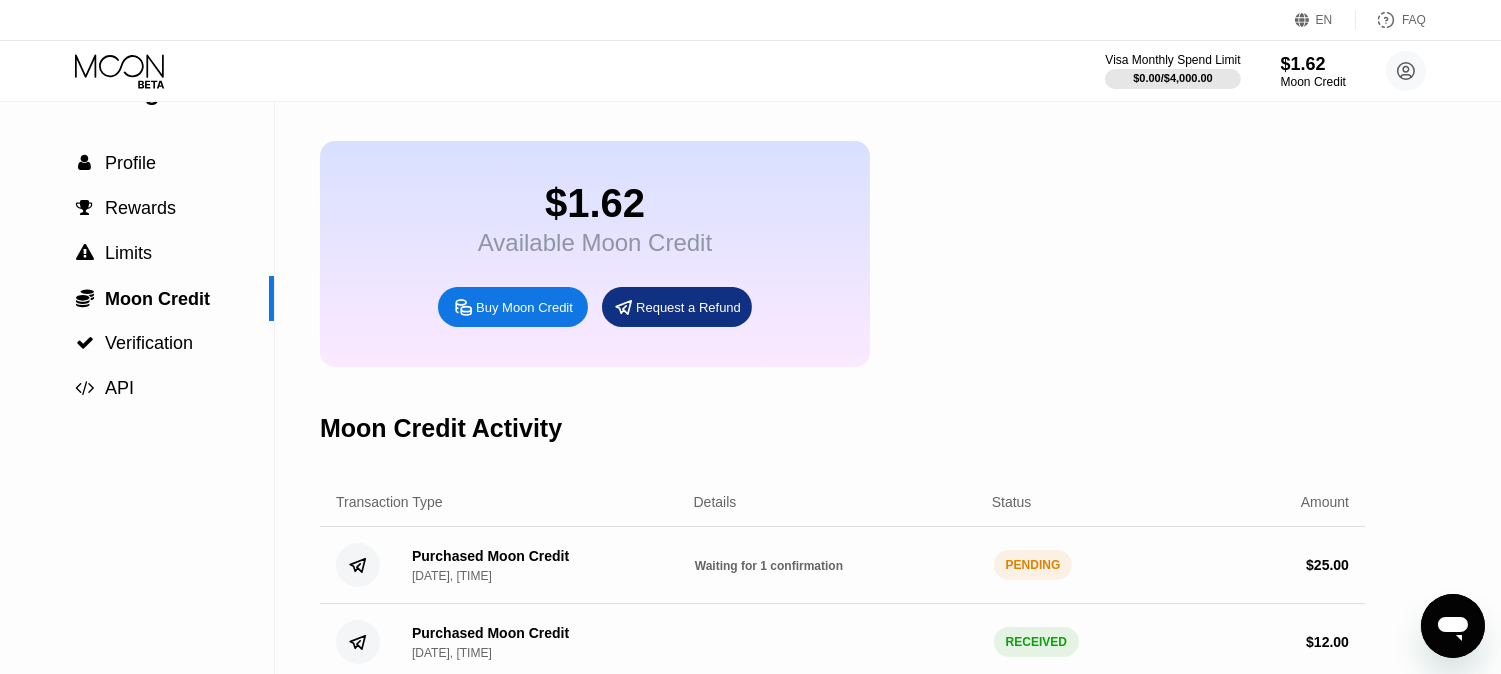 scroll, scrollTop: 222, scrollLeft: 0, axis: vertical 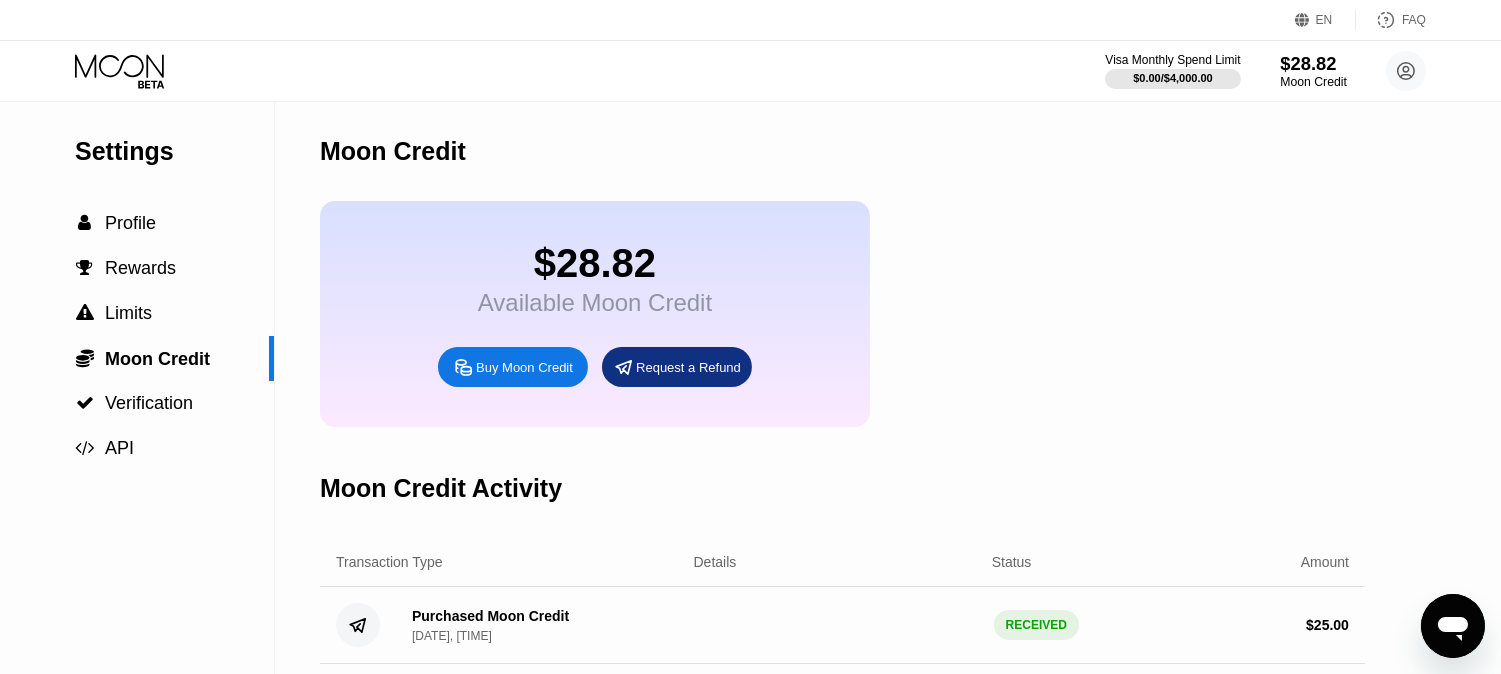 click on "$28.82" at bounding box center (1313, 63) 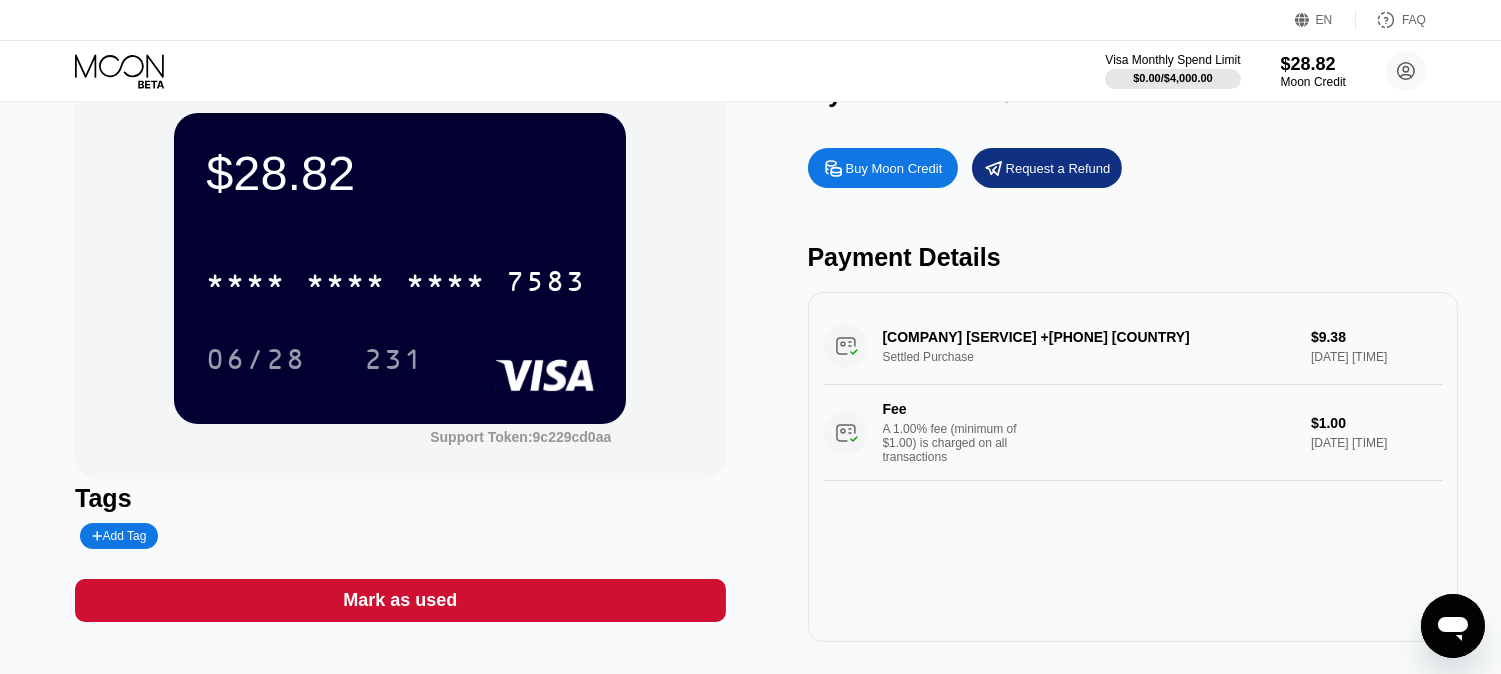 scroll, scrollTop: 0, scrollLeft: 0, axis: both 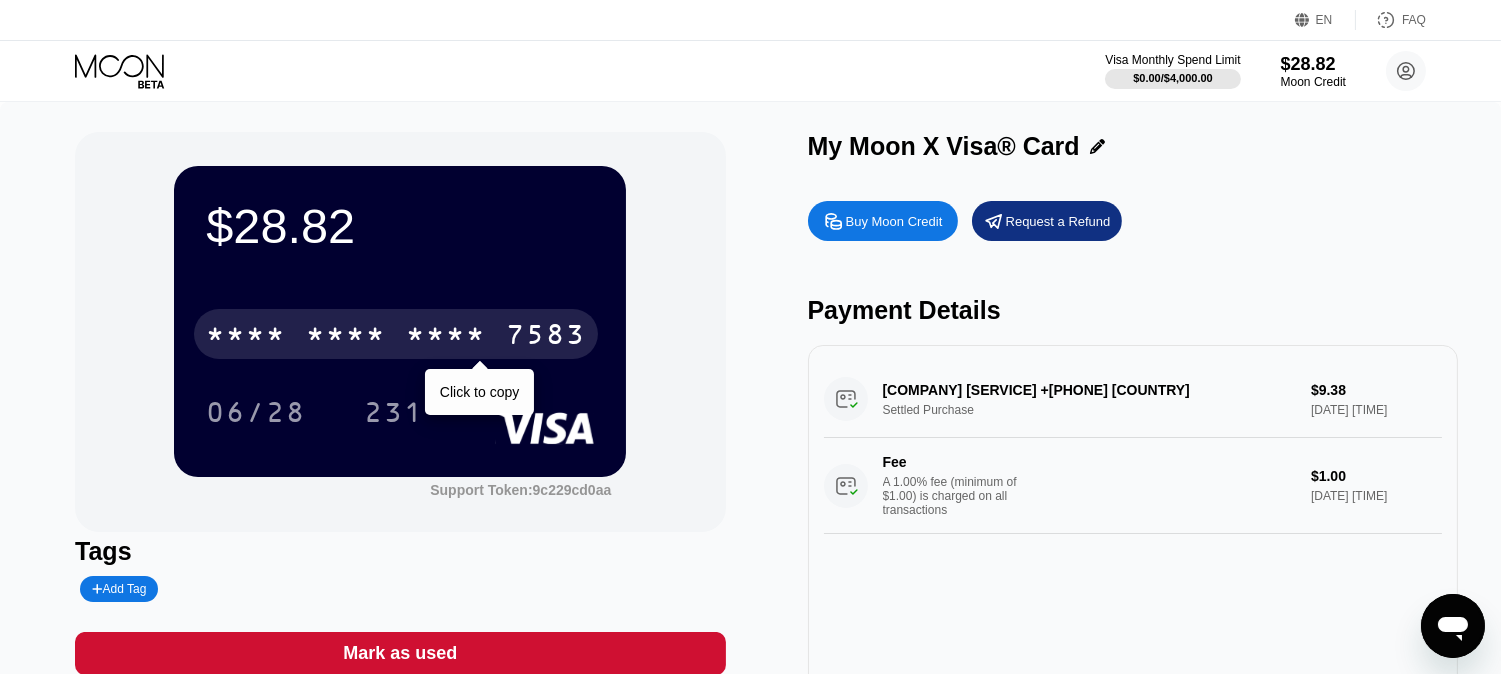 click on "* * * * * * * * * * * * 7583" at bounding box center (396, 334) 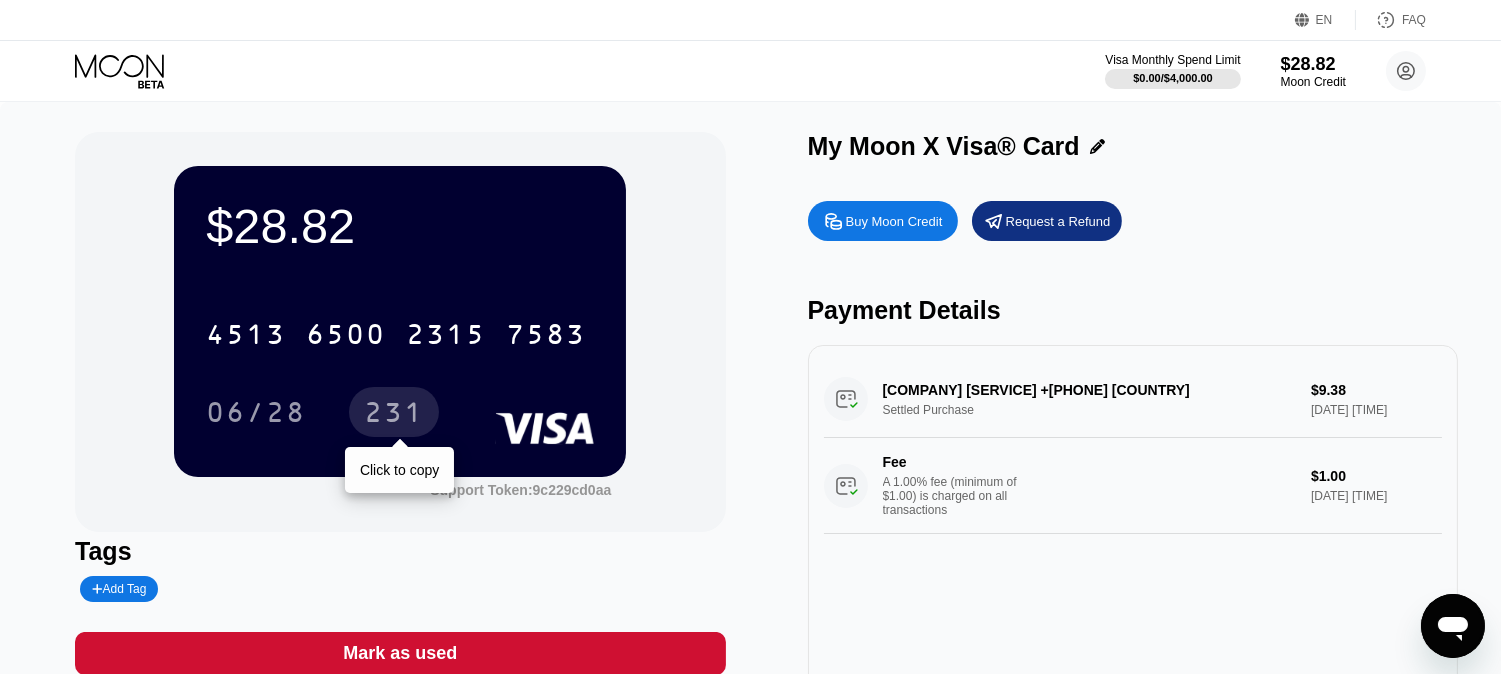 click on "231" at bounding box center [394, 415] 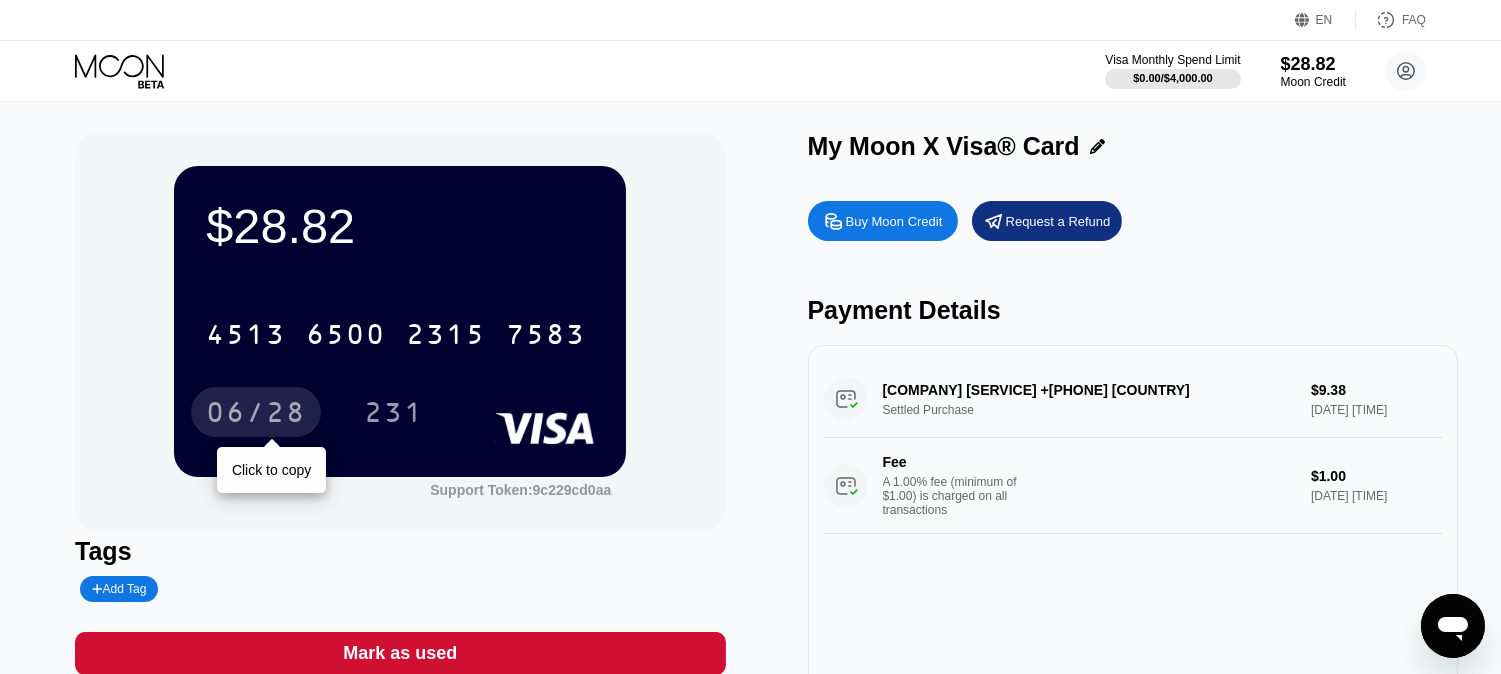 click on "06/28" at bounding box center (256, 415) 